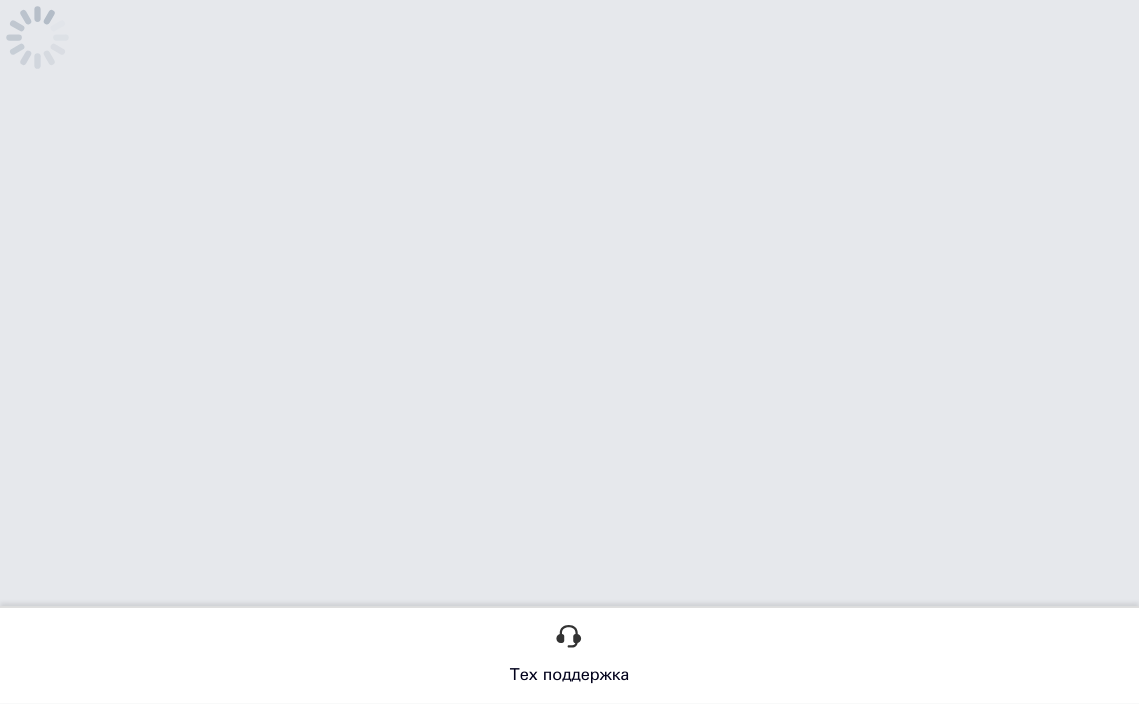 scroll, scrollTop: 0, scrollLeft: 0, axis: both 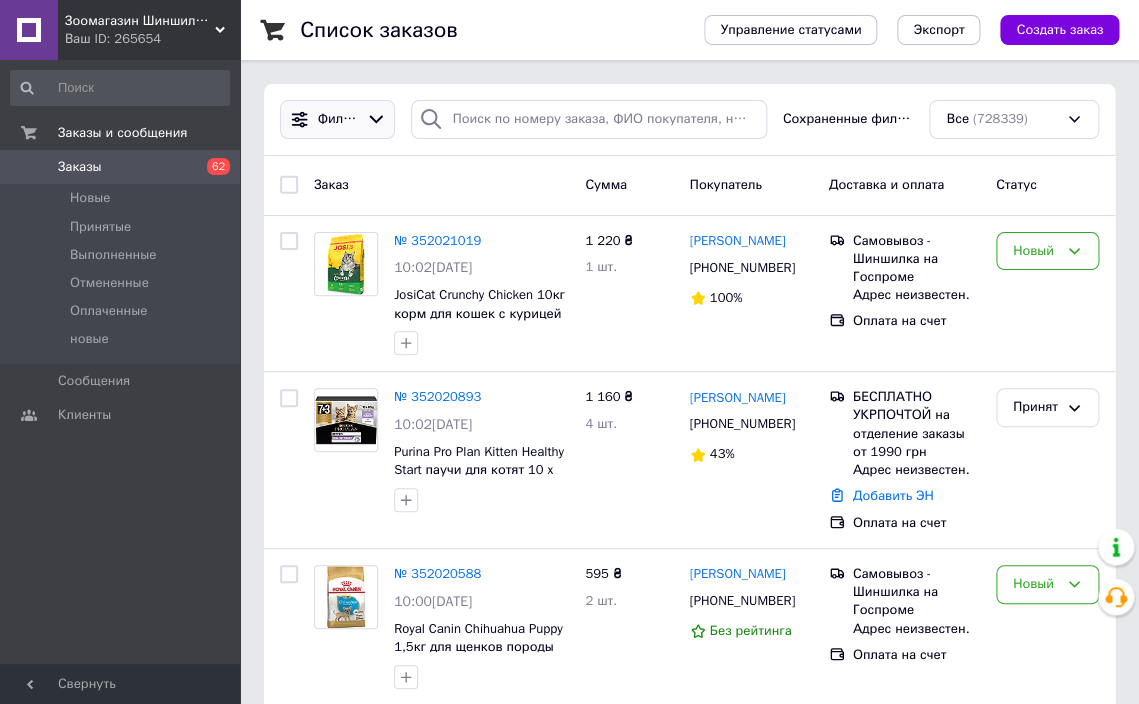 click 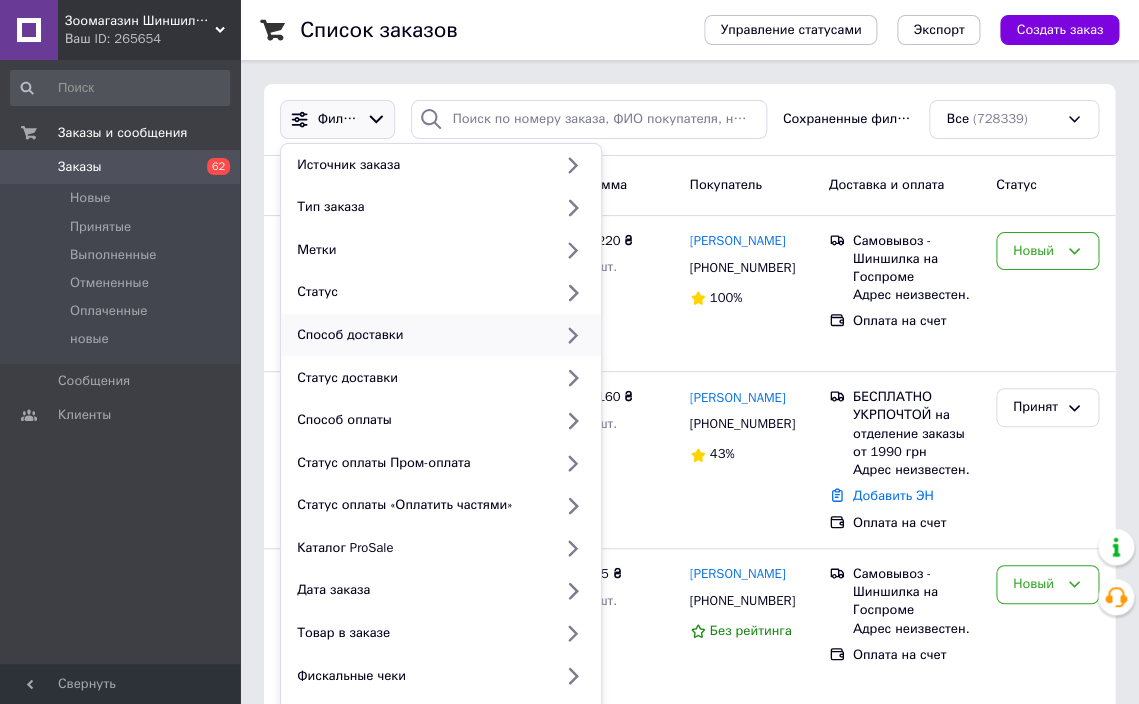 click on "Способ доставки" at bounding box center [420, 335] 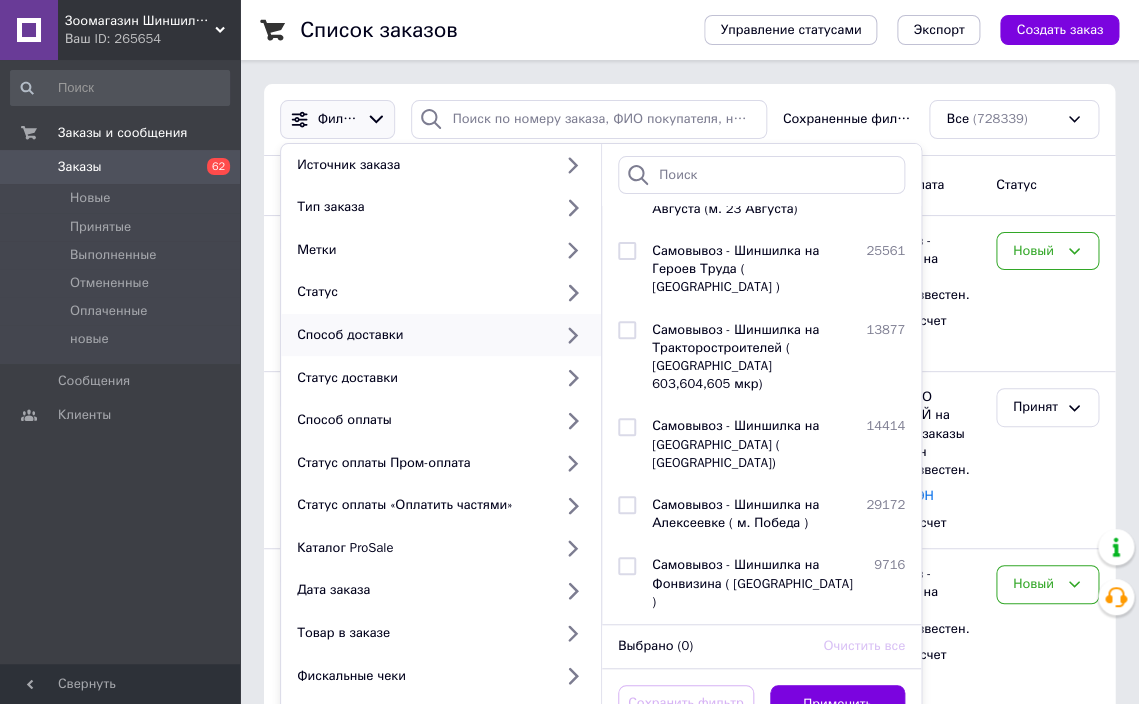 scroll, scrollTop: 887, scrollLeft: 0, axis: vertical 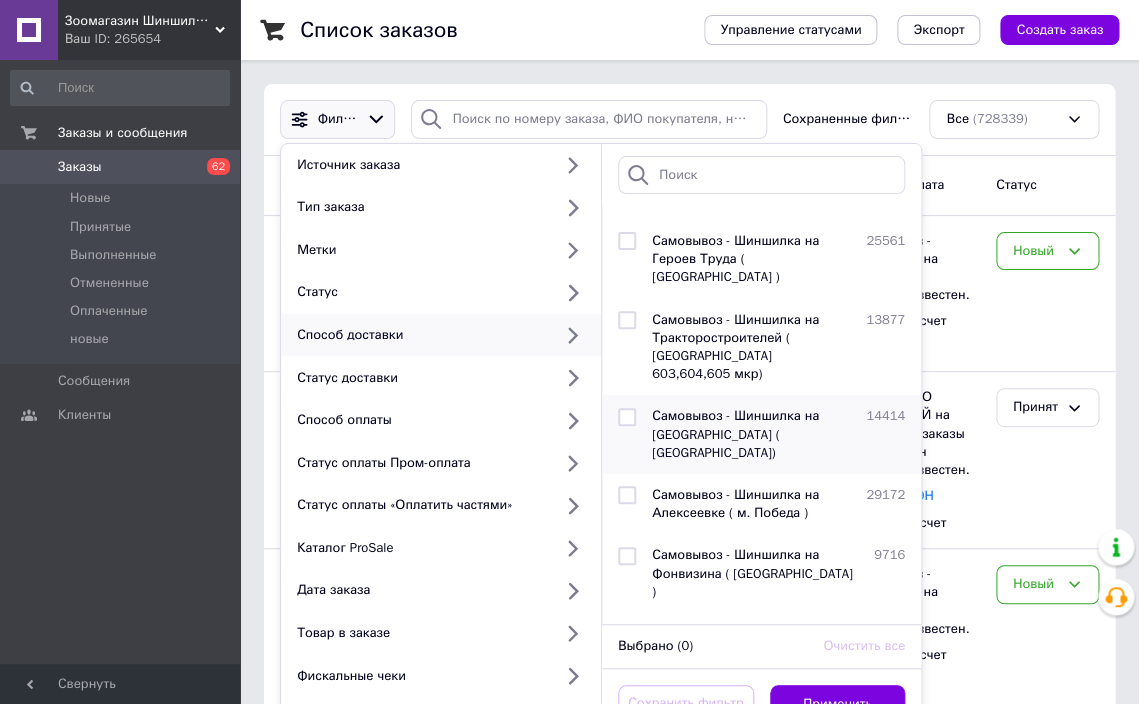 click at bounding box center (627, 434) 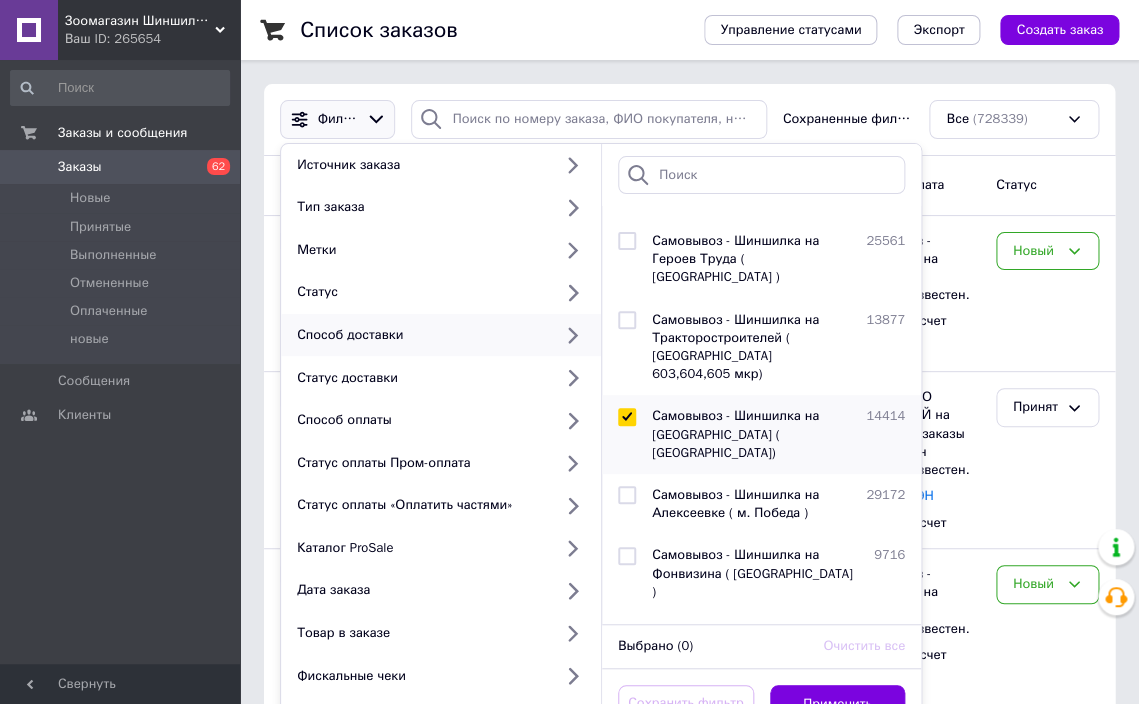 checkbox on "true" 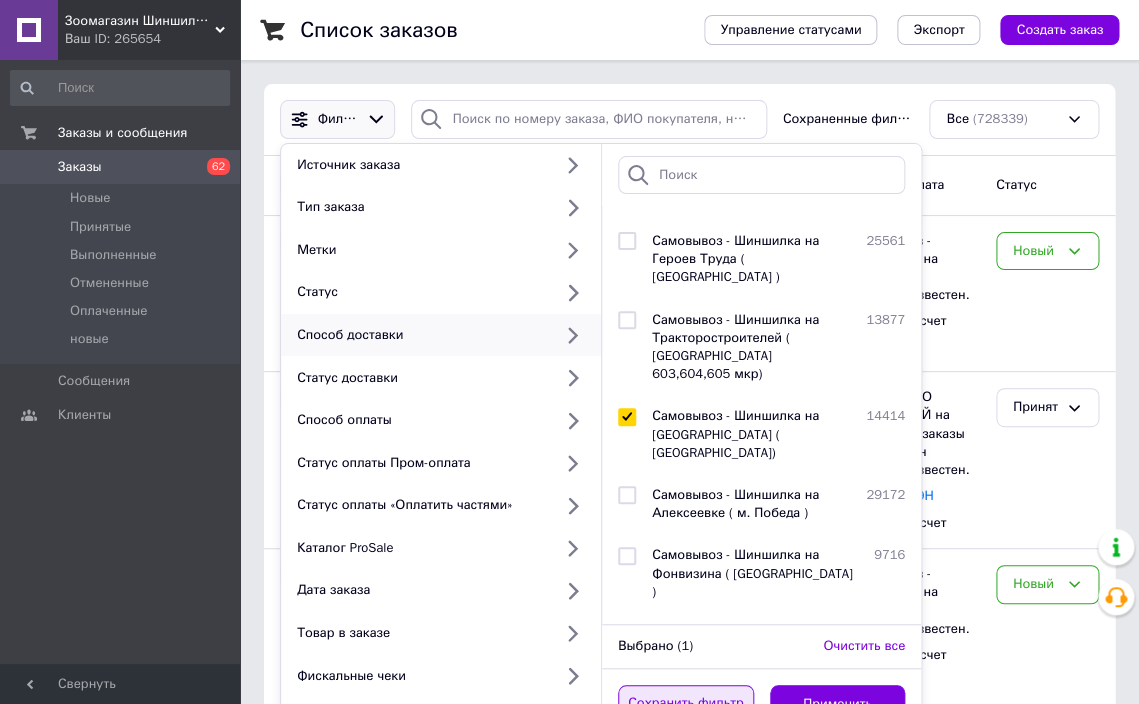 scroll, scrollTop: 432, scrollLeft: 0, axis: vertical 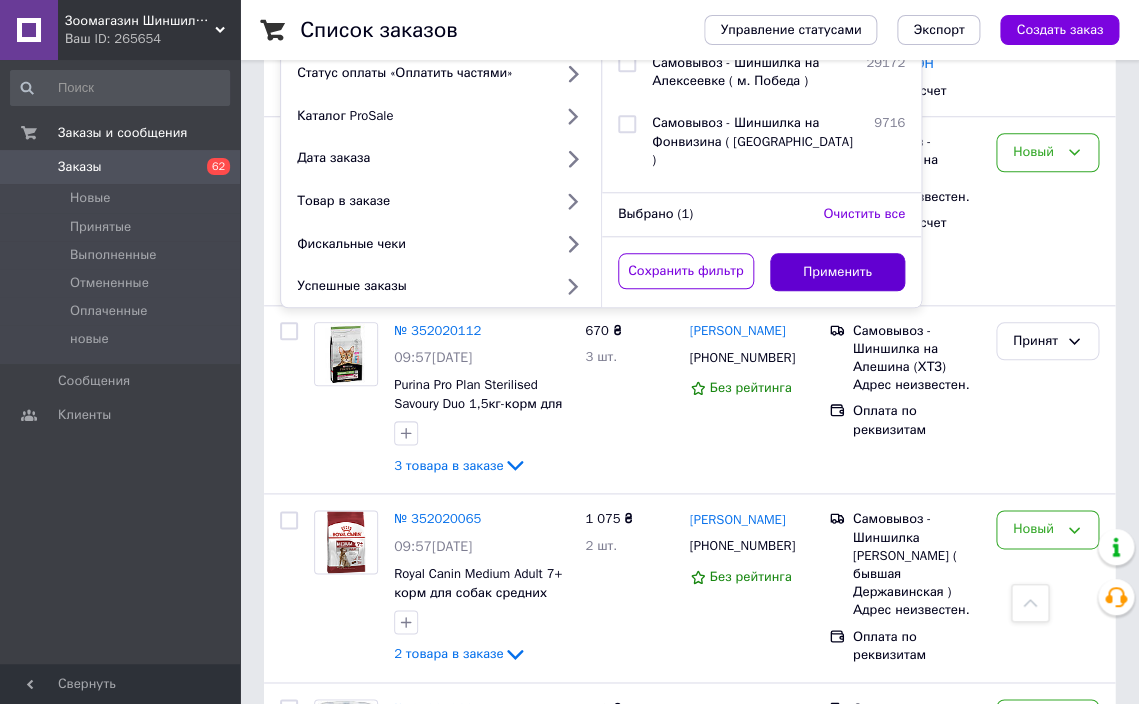 click on "Применить" at bounding box center [838, 272] 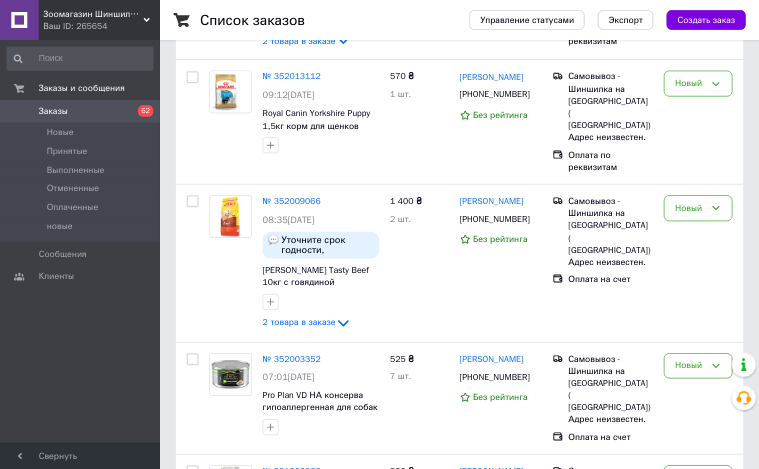 scroll, scrollTop: 0, scrollLeft: 0, axis: both 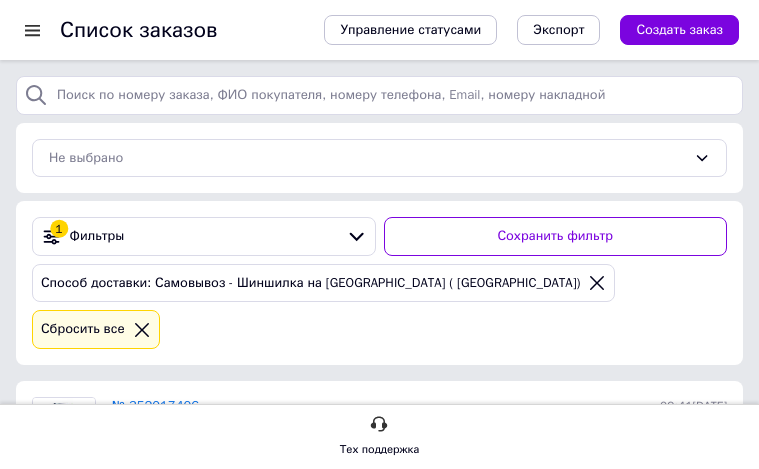 click on "Не выбрано 1 Фильтры Сохранить фильтр Способ доставки: Самовывоз - Шиншилка на Салтовском шоссе ( Салтовка 601,602,625 мкр) Сбросить все" at bounding box center [379, 220] 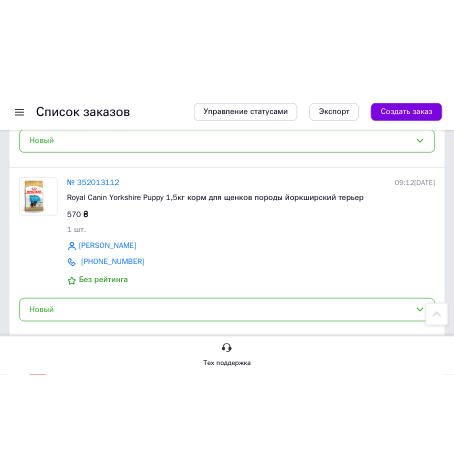 scroll, scrollTop: 0, scrollLeft: 0, axis: both 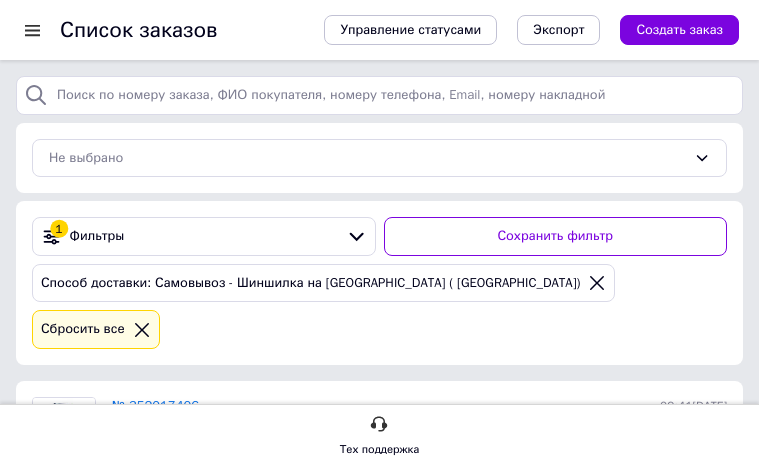 click on "Список заказов" at bounding box center [172, 30] 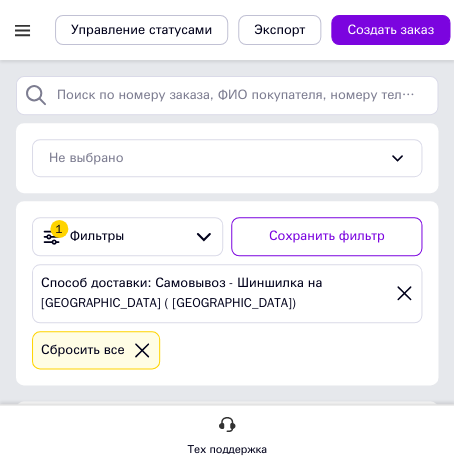 click on "Не выбрано" at bounding box center [227, 158] 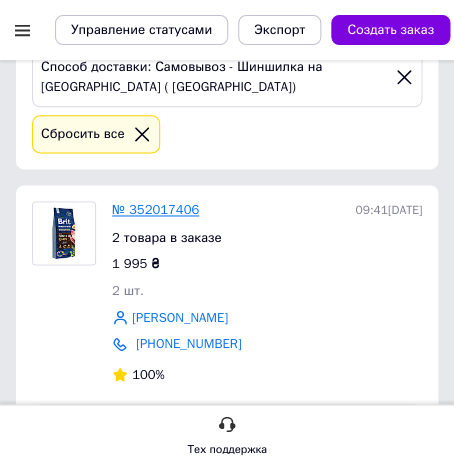 click on "№ 352017406" at bounding box center (155, 209) 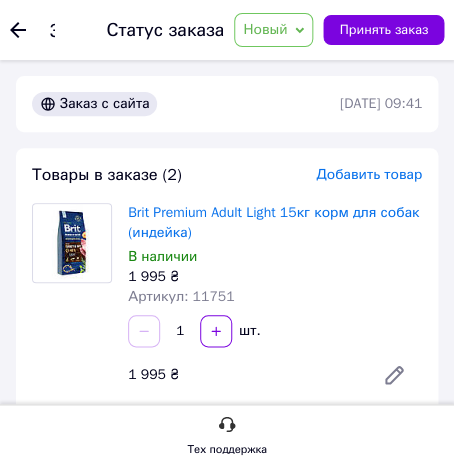 click on "Новый" at bounding box center (273, 30) 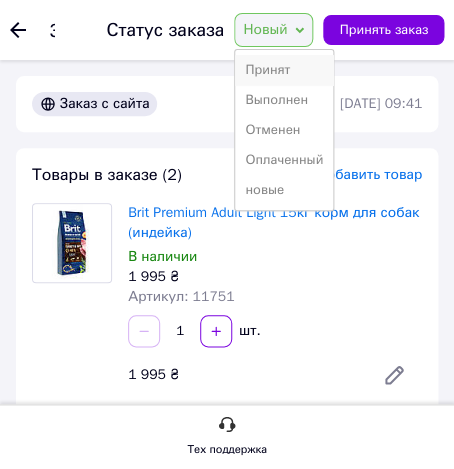 click on "Принят" at bounding box center [284, 70] 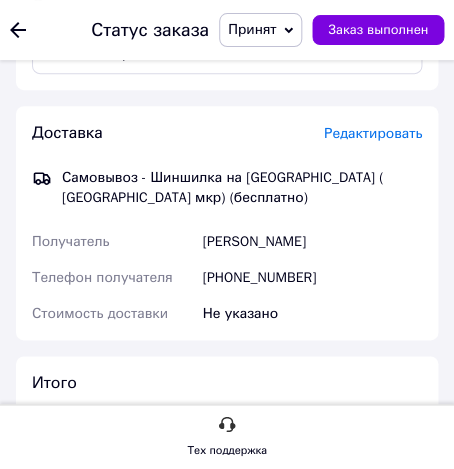 scroll, scrollTop: 972, scrollLeft: 0, axis: vertical 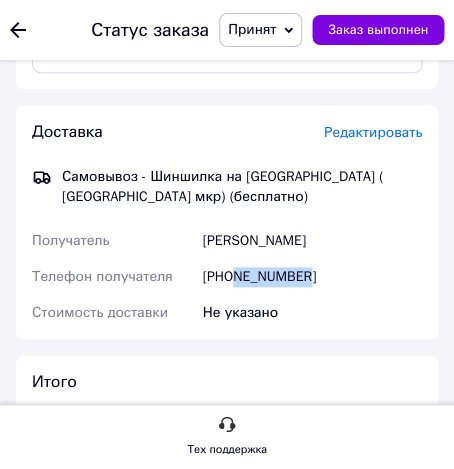 drag, startPoint x: 324, startPoint y: 287, endPoint x: 238, endPoint y: 286, distance: 86.00581 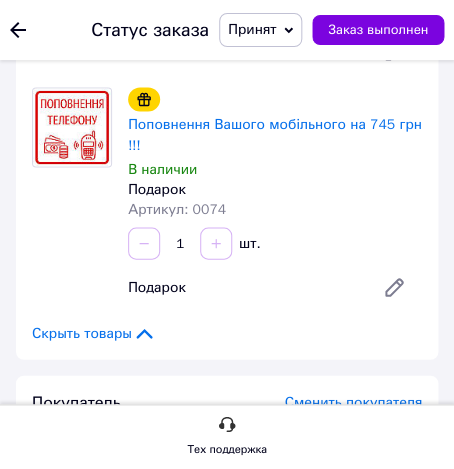 scroll, scrollTop: 0, scrollLeft: 0, axis: both 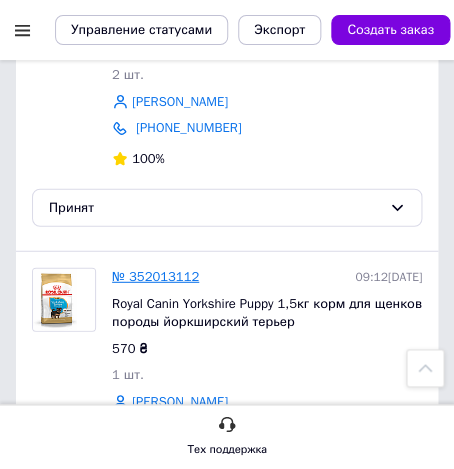 click on "№ 352013112" at bounding box center (155, 275) 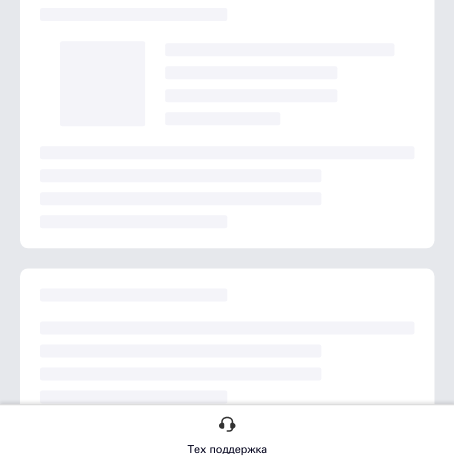 scroll, scrollTop: 0, scrollLeft: 0, axis: both 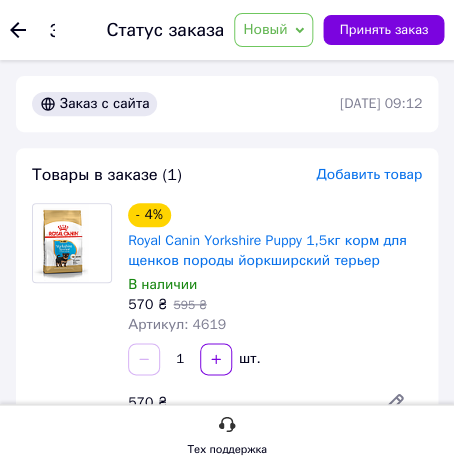 click on "Новый" at bounding box center [265, 29] 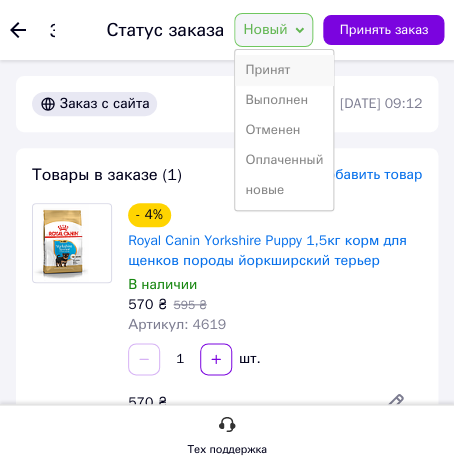 click on "Принят" at bounding box center (284, 70) 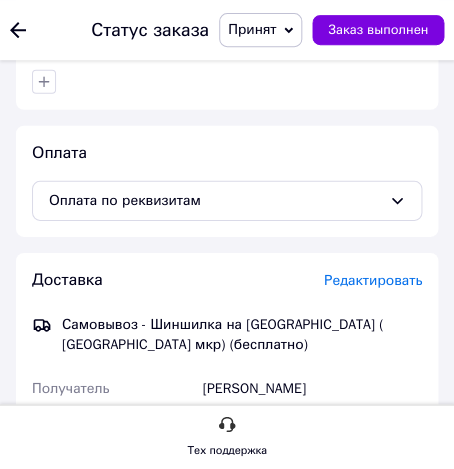 scroll, scrollTop: 648, scrollLeft: 0, axis: vertical 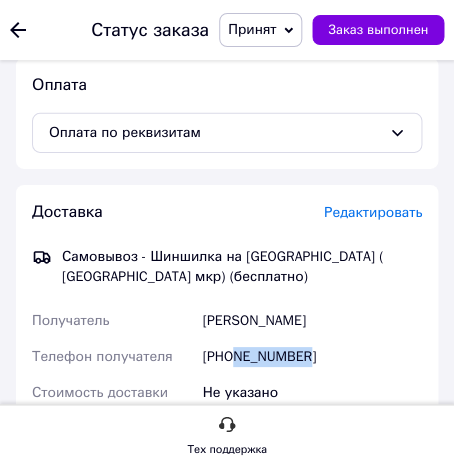 drag, startPoint x: 310, startPoint y: 357, endPoint x: 236, endPoint y: 358, distance: 74.00676 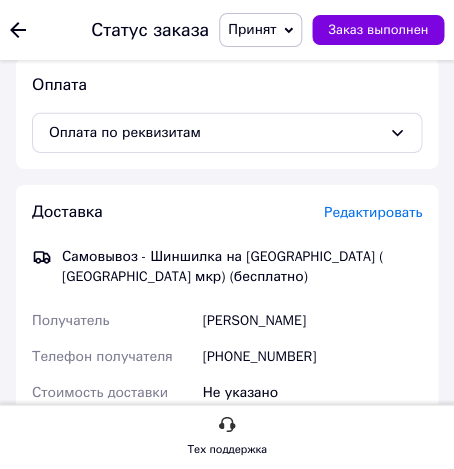 click on "[PERSON_NAME]" at bounding box center [312, 321] 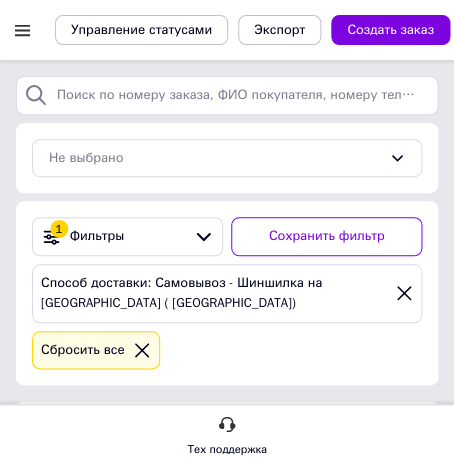 click on "Способ доставки: Самовывоз - Шиншилка на Салтовском шоссе ( Салтовка 601,602,625 мкр) Сбросить все" at bounding box center (227, 317) 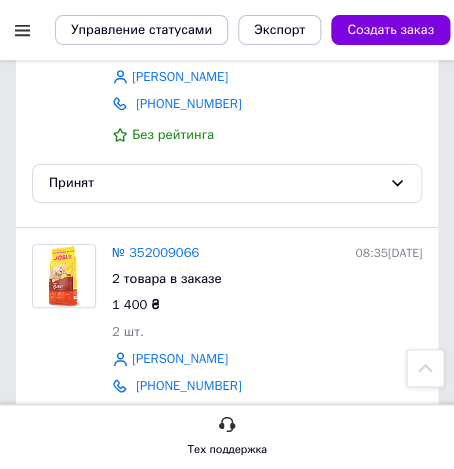 scroll, scrollTop: 864, scrollLeft: 0, axis: vertical 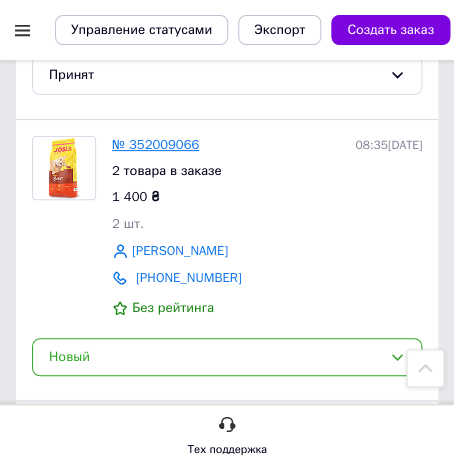 click on "№ 352009066" at bounding box center (155, 144) 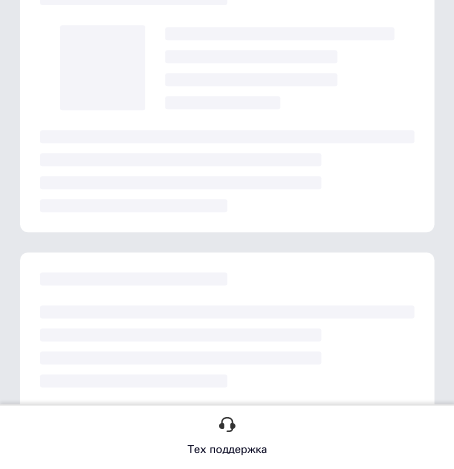 scroll, scrollTop: 0, scrollLeft: 0, axis: both 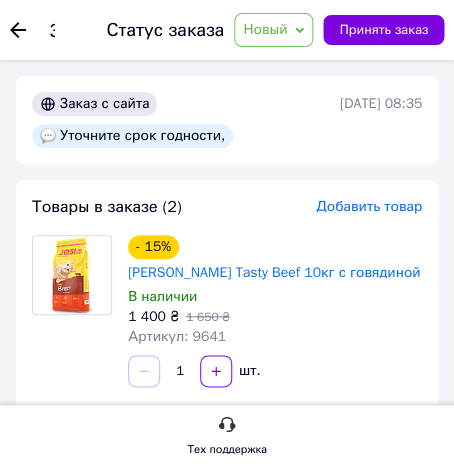 click on "Новый" at bounding box center (273, 30) 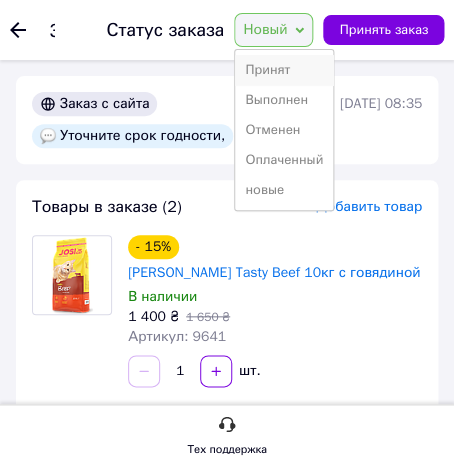 click on "Принят" at bounding box center (284, 70) 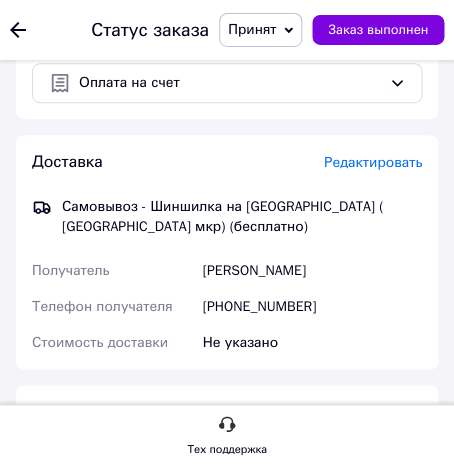 scroll, scrollTop: 1080, scrollLeft: 0, axis: vertical 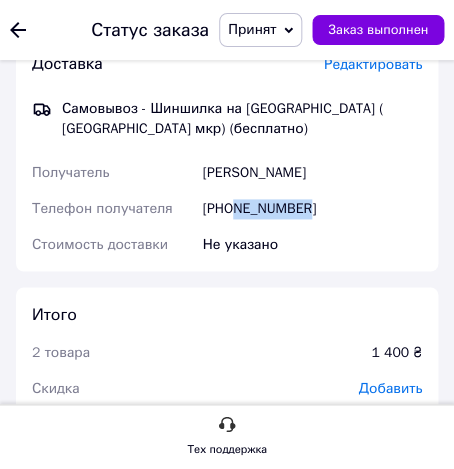 drag, startPoint x: 313, startPoint y: 218, endPoint x: 235, endPoint y: 212, distance: 78.23043 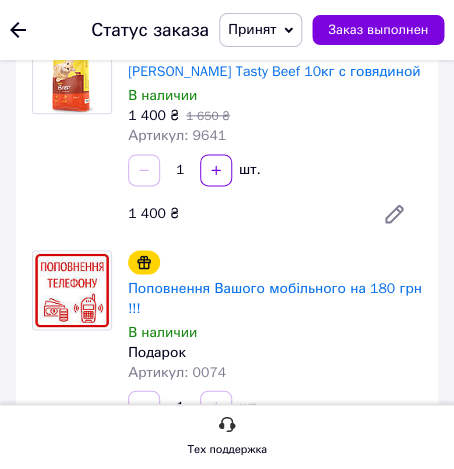 scroll, scrollTop: 108, scrollLeft: 0, axis: vertical 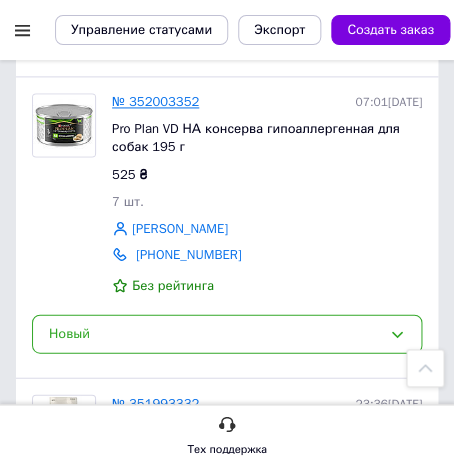 click on "№ 352003352" at bounding box center (155, 101) 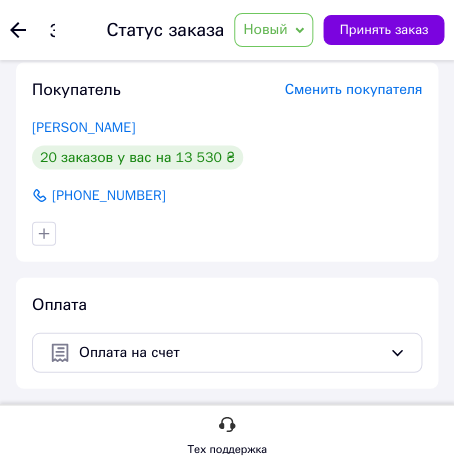 scroll, scrollTop: 0, scrollLeft: 0, axis: both 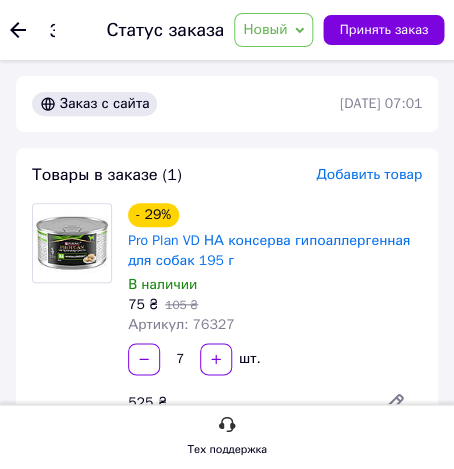 click on "Новый" at bounding box center [265, 29] 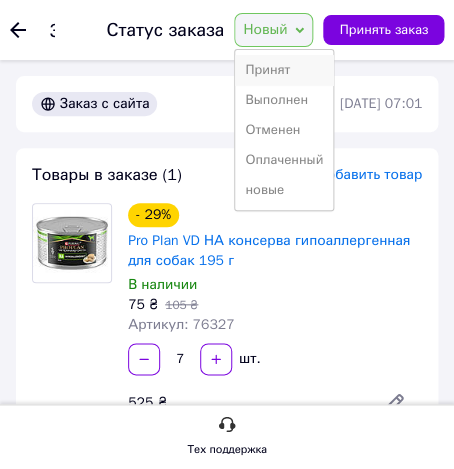 click on "Принят" at bounding box center (284, 70) 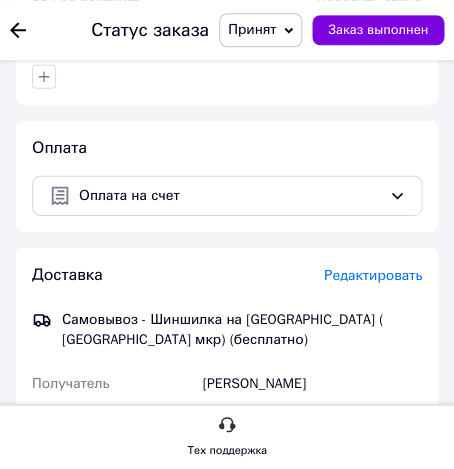 scroll, scrollTop: 648, scrollLeft: 0, axis: vertical 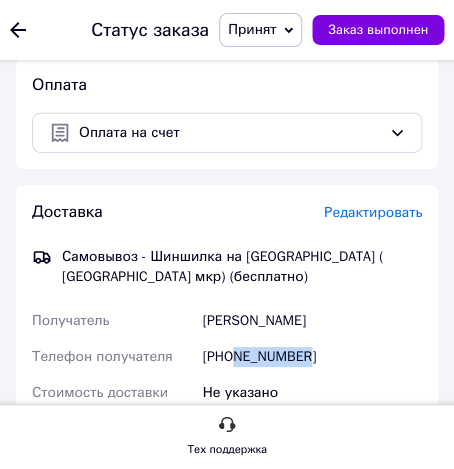 drag, startPoint x: 320, startPoint y: 367, endPoint x: 232, endPoint y: 366, distance: 88.005684 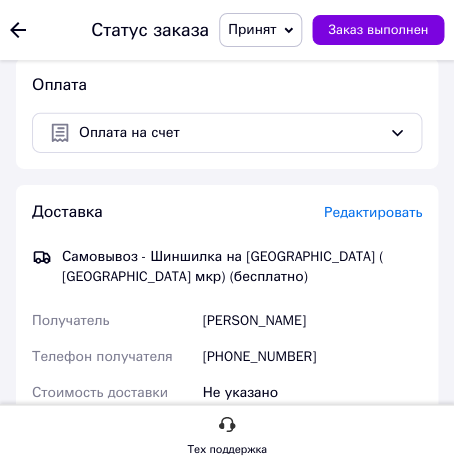 click on "Доставка" at bounding box center [178, 212] 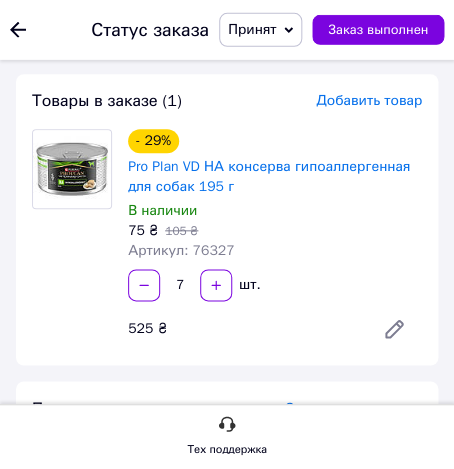 scroll, scrollTop: 0, scrollLeft: 0, axis: both 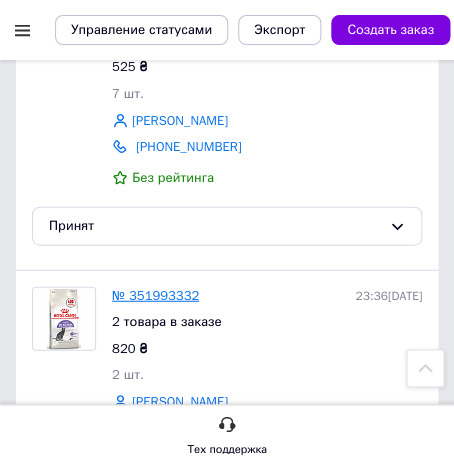 click on "№ 351993332" at bounding box center [155, 294] 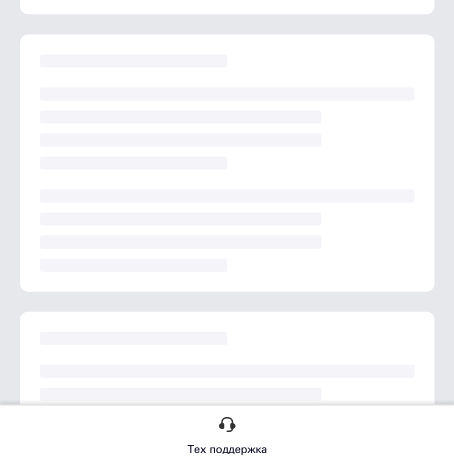 scroll, scrollTop: 0, scrollLeft: 0, axis: both 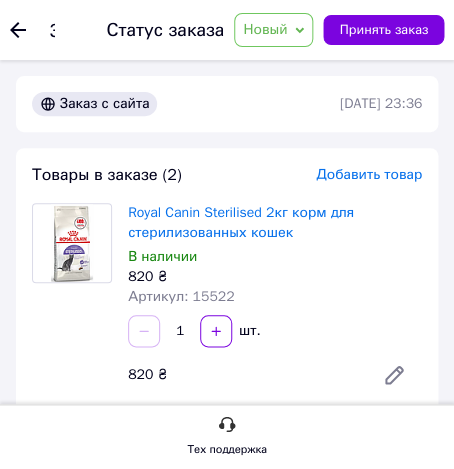 click 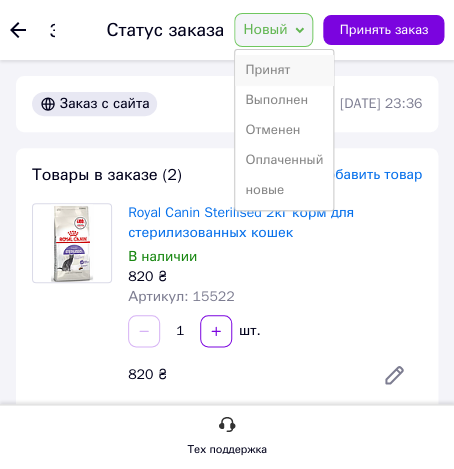 click on "Принят" at bounding box center (284, 70) 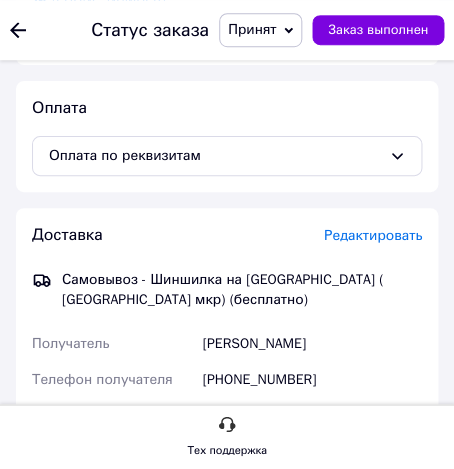 scroll, scrollTop: 1080, scrollLeft: 0, axis: vertical 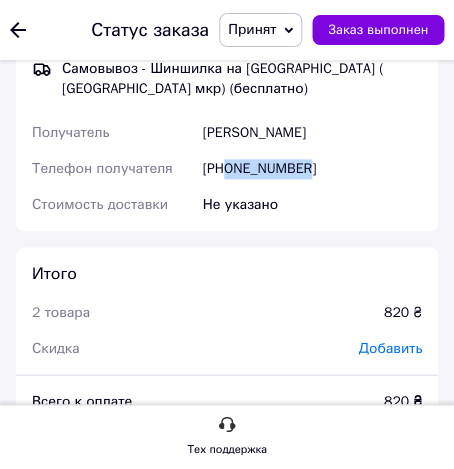 drag, startPoint x: 327, startPoint y: 155, endPoint x: 231, endPoint y: 152, distance: 96.04687 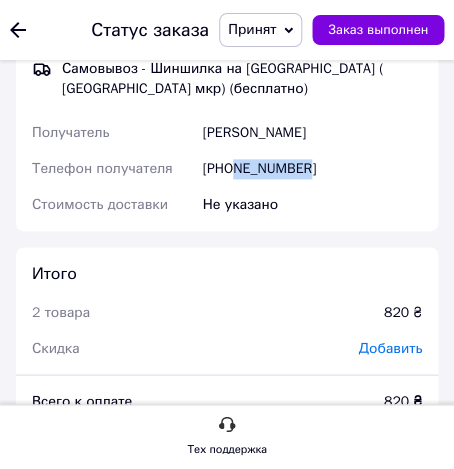 drag, startPoint x: 335, startPoint y: 162, endPoint x: 236, endPoint y: 149, distance: 99.849884 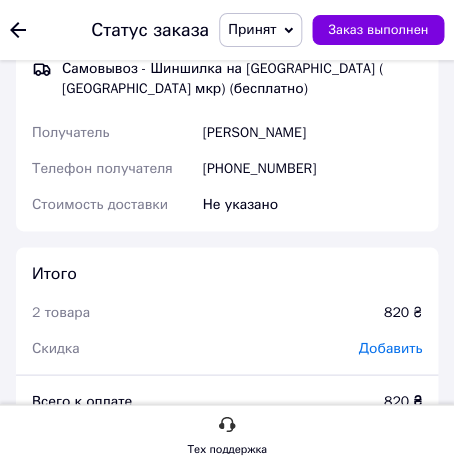 click on "2 товара" at bounding box center [196, 312] 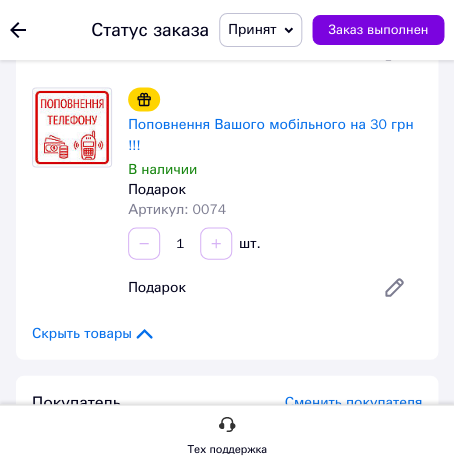 scroll, scrollTop: 0, scrollLeft: 0, axis: both 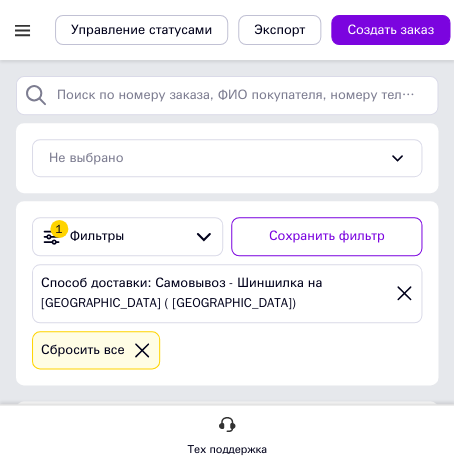 click on "Способ доставки: Самовывоз - Шиншилка на Салтовском шоссе ( Салтовка 601,602,625 мкр) Сбросить все" at bounding box center [227, 317] 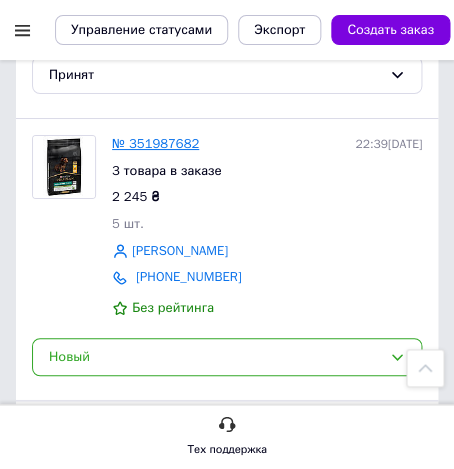 click on "№ 351987682" at bounding box center [155, 143] 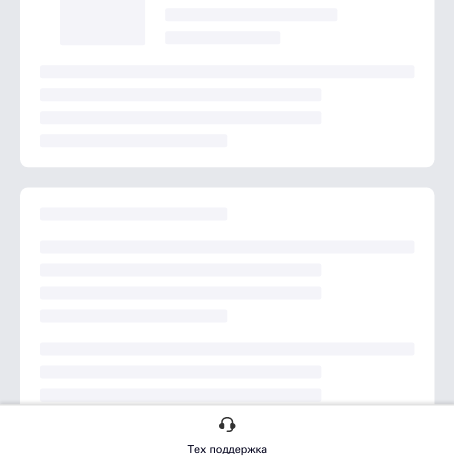 scroll, scrollTop: 0, scrollLeft: 0, axis: both 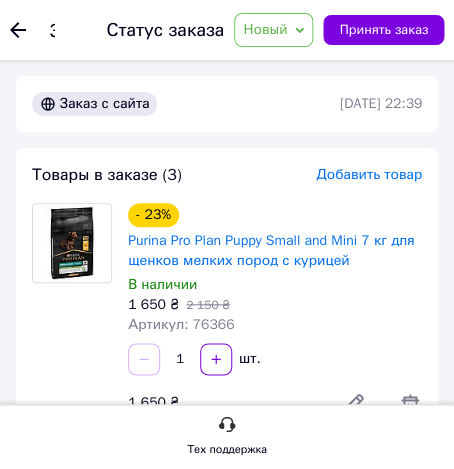 click on "Новый" at bounding box center [265, 29] 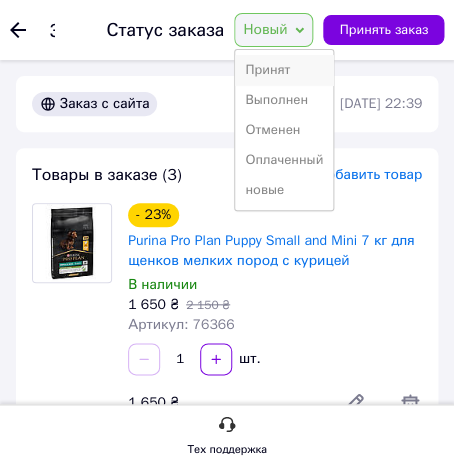 click on "Принят" at bounding box center (284, 70) 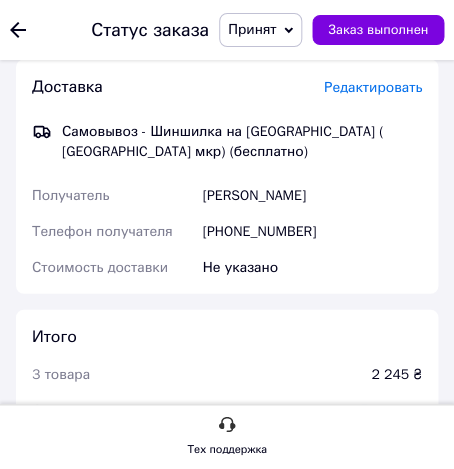 scroll, scrollTop: 1296, scrollLeft: 0, axis: vertical 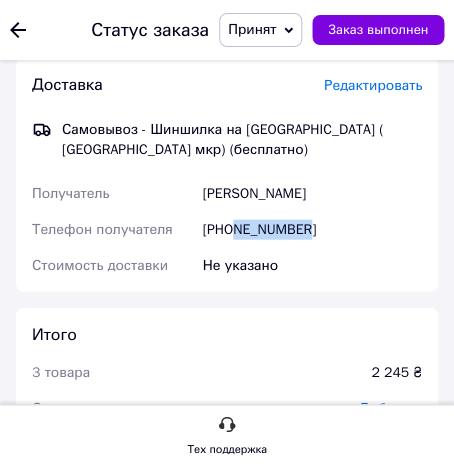 drag, startPoint x: 312, startPoint y: 204, endPoint x: 233, endPoint y: 212, distance: 79.40403 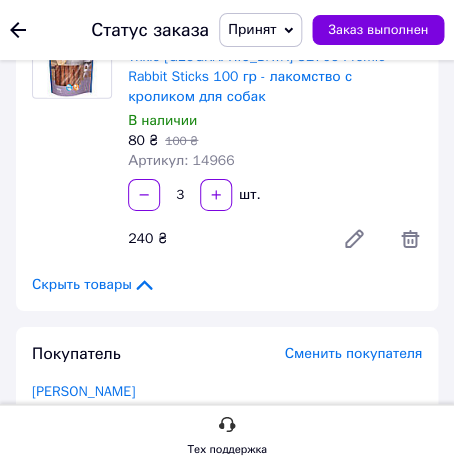 scroll, scrollTop: 0, scrollLeft: 0, axis: both 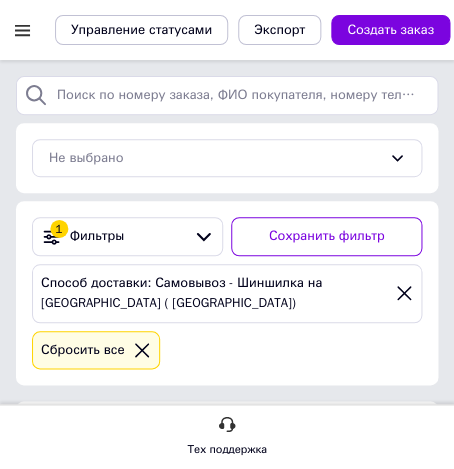 click on "Способ доставки: Самовывоз - Шиншилка на Салтовском шоссе ( Салтовка 601,602,625 мкр) Сбросить все" at bounding box center [227, 317] 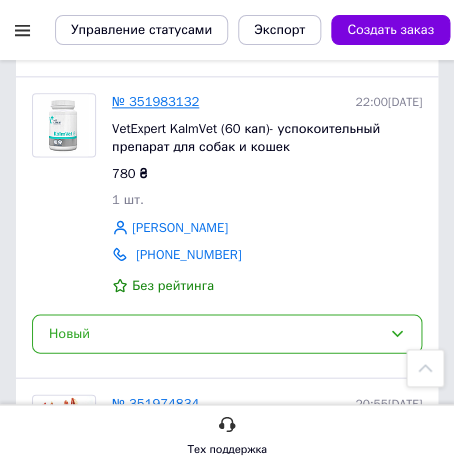 click on "№ 351983132" at bounding box center (155, 101) 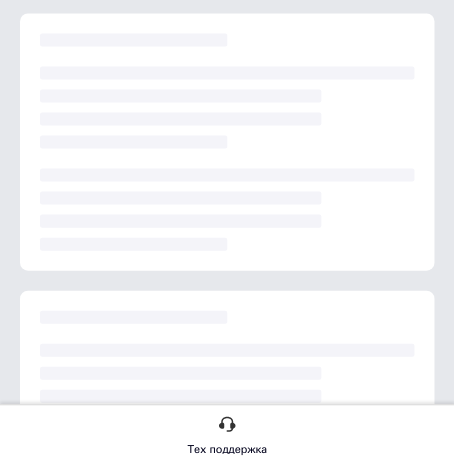 scroll, scrollTop: 0, scrollLeft: 0, axis: both 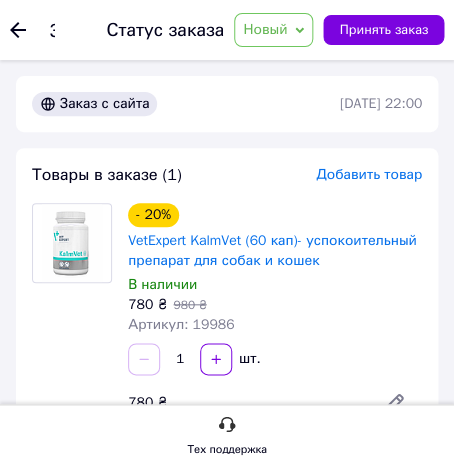 click 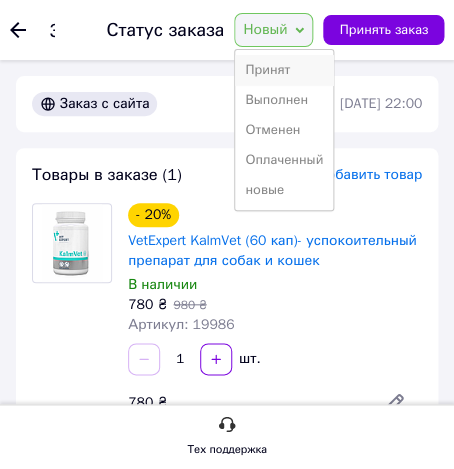 click on "Принят" at bounding box center (284, 70) 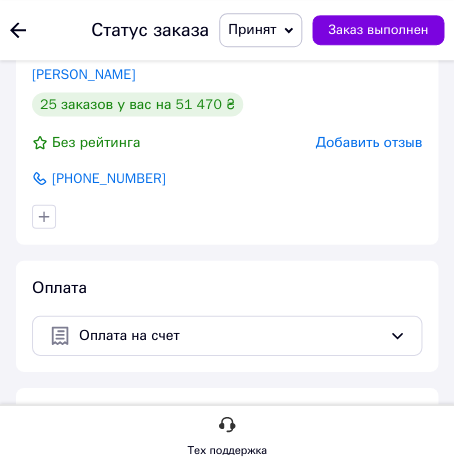 scroll, scrollTop: 648, scrollLeft: 0, axis: vertical 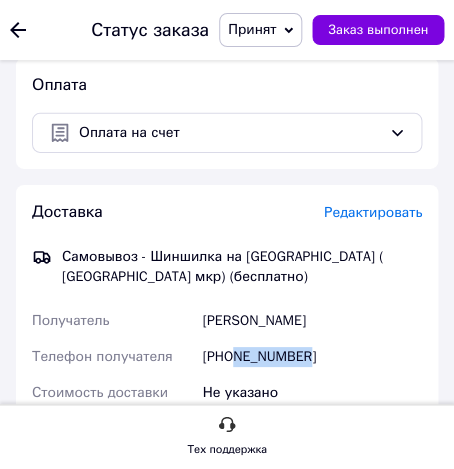 drag, startPoint x: 322, startPoint y: 367, endPoint x: 235, endPoint y: 358, distance: 87.46428 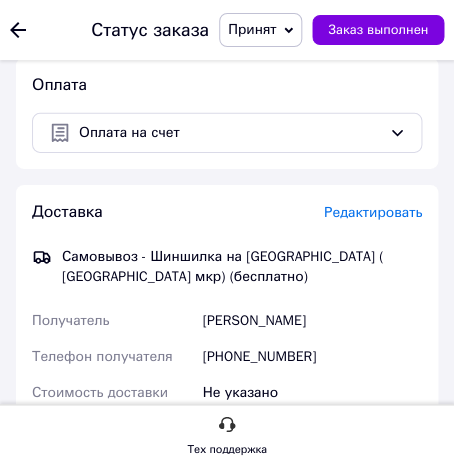 click on "Доставка Редактировать Самовывоз - Шиншилка на Салтовском шоссе ( Салтовка 601,602,625 мкр) (бесплатно) Получатель Катерина Филина Телефон получателя +380634112081 Стоимость доставки Не указано Фамилия получателя Филина Имя получателя   * Катерина Отчество получателя Телефон получателя   * +380634112081 Регион Выберите регион Город Улица Номер дома Квартира Почтовый индекс Номер накладной" at bounding box center (227, 302) 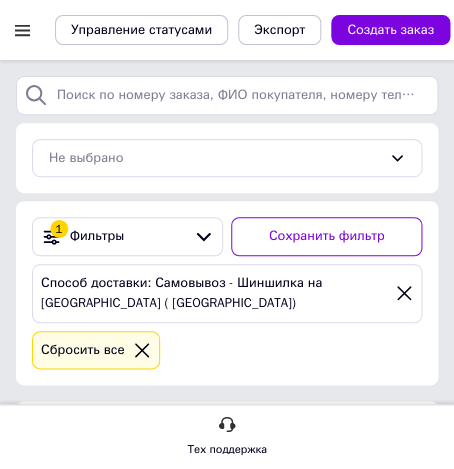 click on "Способ доставки: Самовывоз - Шиншилка на Салтовском шоссе ( Салтовка 601,602,625 мкр) Сбросить все" at bounding box center [227, 317] 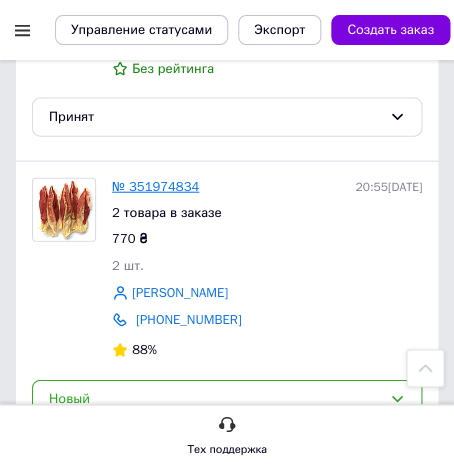 click on "№ 351974834" at bounding box center [155, 186] 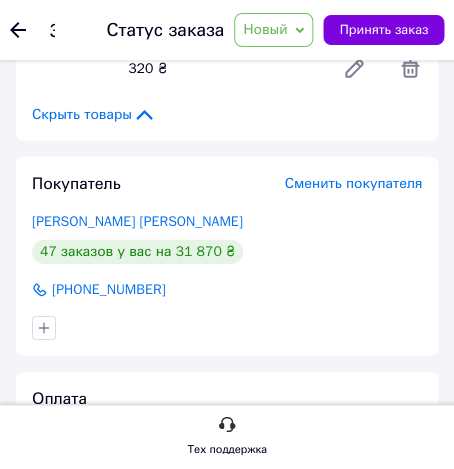 scroll, scrollTop: 0, scrollLeft: 0, axis: both 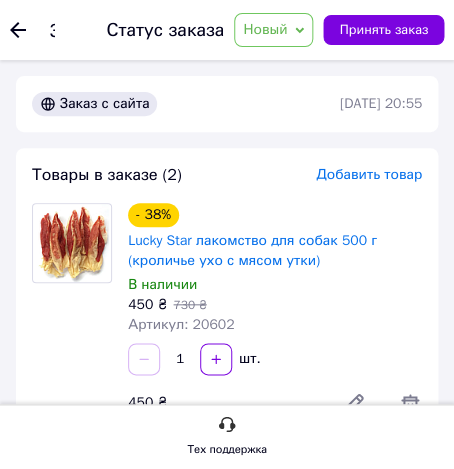 click on "Новый" at bounding box center [265, 29] 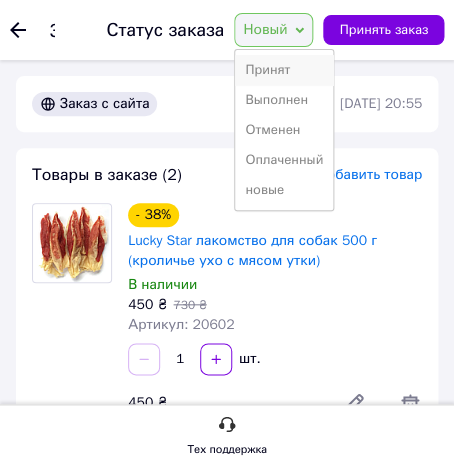click on "Принят" at bounding box center [284, 70] 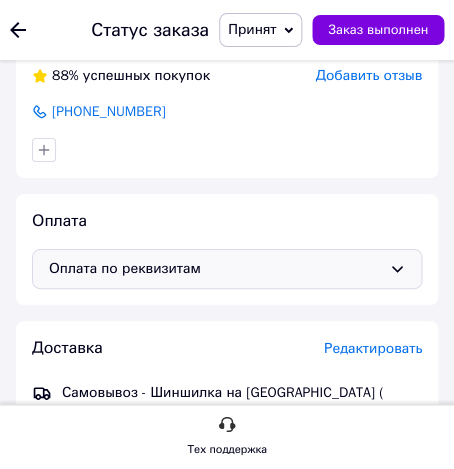 scroll, scrollTop: 1080, scrollLeft: 0, axis: vertical 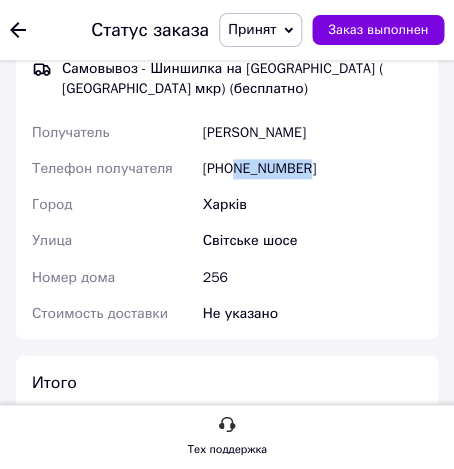 drag, startPoint x: 334, startPoint y: 168, endPoint x: 238, endPoint y: 177, distance: 96.42095 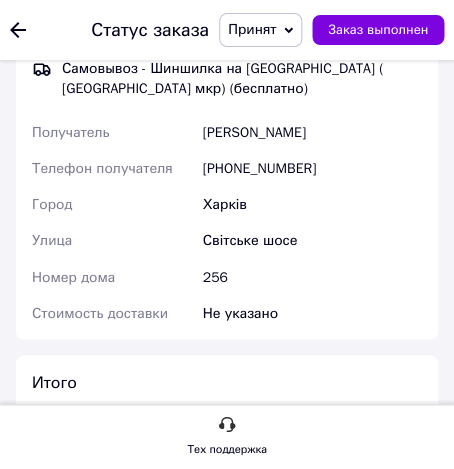 click on "Харків" at bounding box center (312, 205) 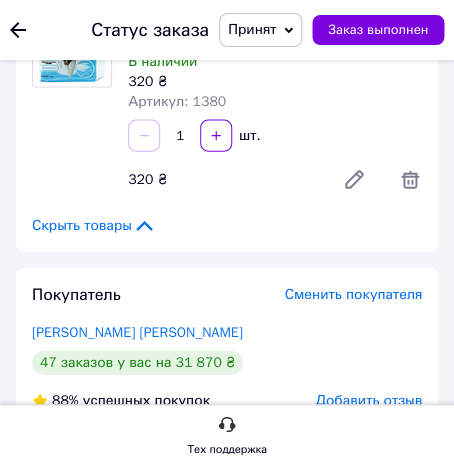 scroll, scrollTop: 0, scrollLeft: 0, axis: both 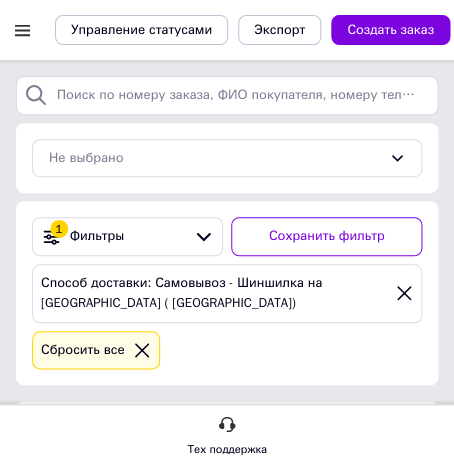 click on "Способ доставки: Самовывоз - Шиншилка на Салтовском шоссе ( Салтовка 601,602,625 мкр) Сбросить все" at bounding box center [227, 317] 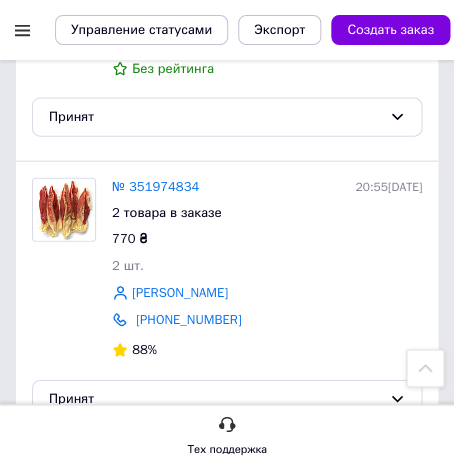 scroll, scrollTop: 2592, scrollLeft: 0, axis: vertical 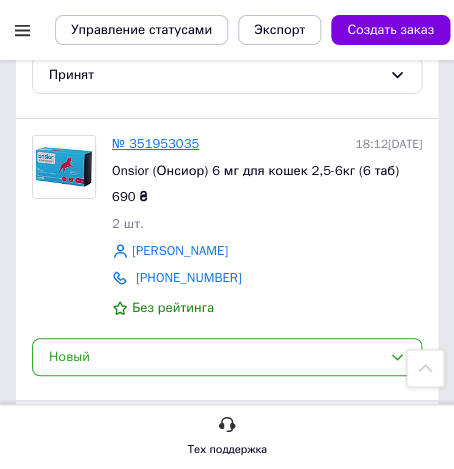 click on "№ 351953035" at bounding box center (155, 143) 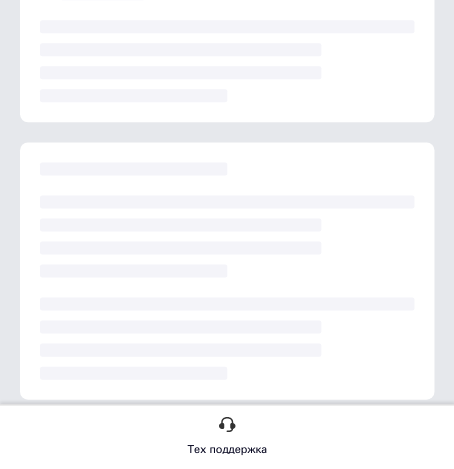 scroll, scrollTop: 0, scrollLeft: 0, axis: both 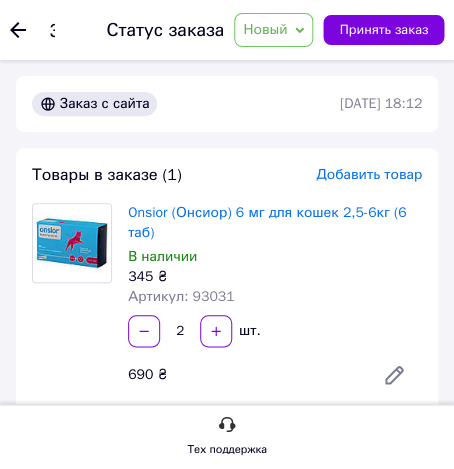click on "Новый" at bounding box center [273, 30] 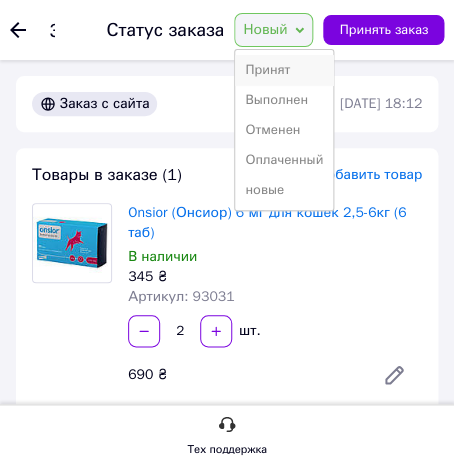click on "Принят" at bounding box center (284, 70) 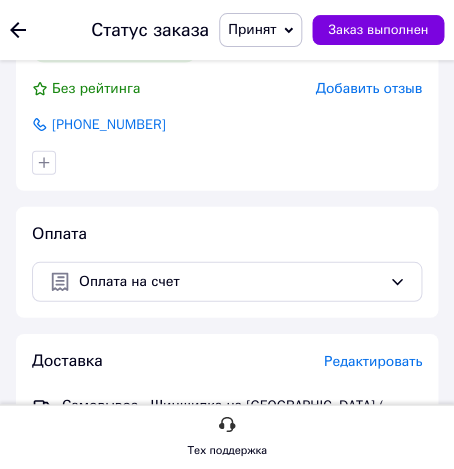 scroll, scrollTop: 648, scrollLeft: 0, axis: vertical 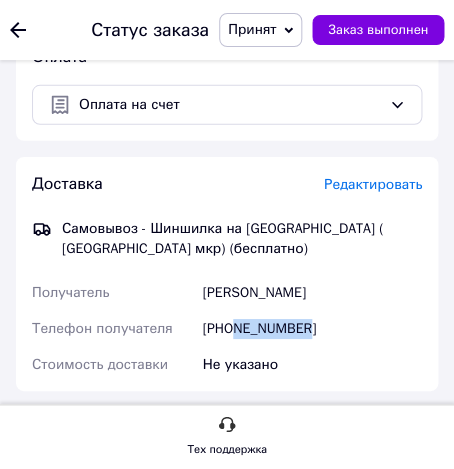 drag, startPoint x: 311, startPoint y: 336, endPoint x: 232, endPoint y: 335, distance: 79.00633 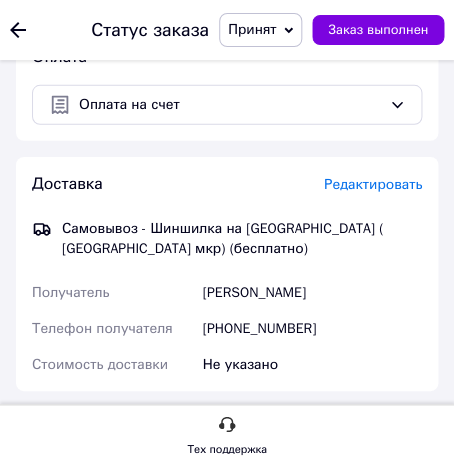 click on "[PHONE_NUMBER]" at bounding box center (312, 329) 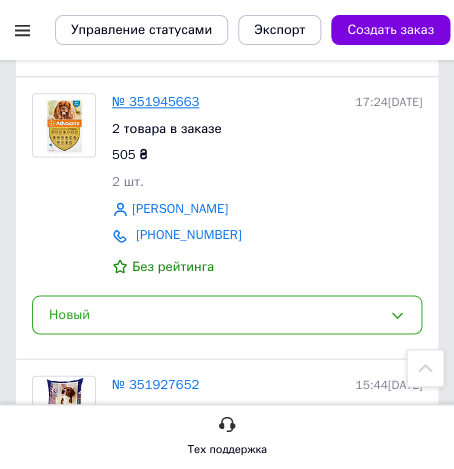 click on "№ 351945663" at bounding box center (155, 101) 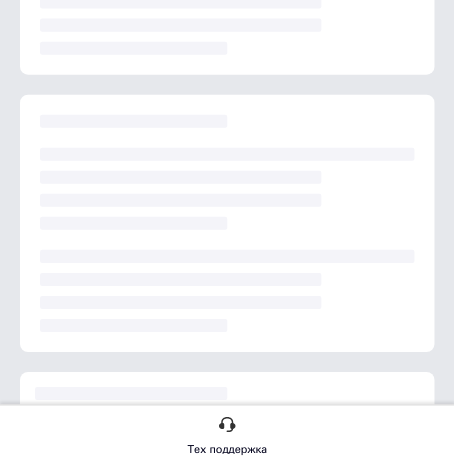 scroll, scrollTop: 0, scrollLeft: 0, axis: both 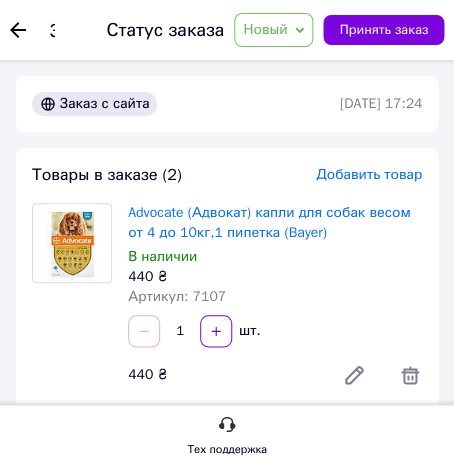 click on "Новый" at bounding box center [273, 30] 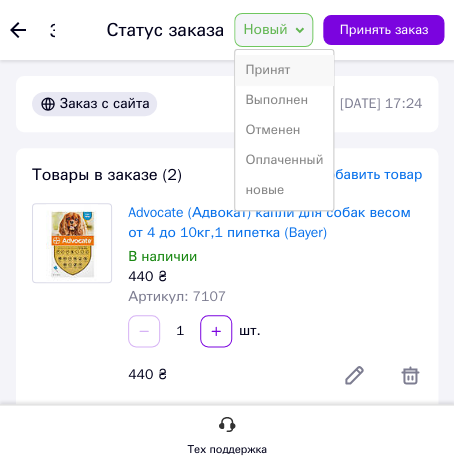 click on "Принят" at bounding box center [284, 70] 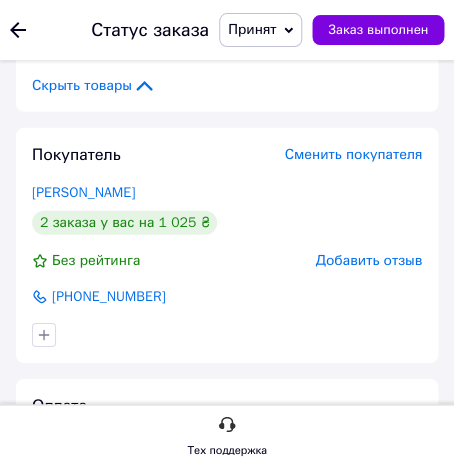 scroll, scrollTop: 864, scrollLeft: 0, axis: vertical 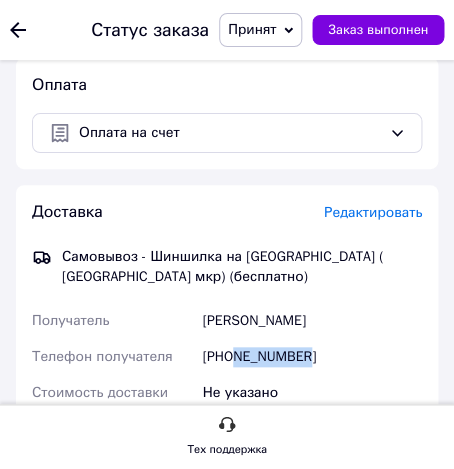 drag, startPoint x: 276, startPoint y: 374, endPoint x: 238, endPoint y: 359, distance: 40.853397 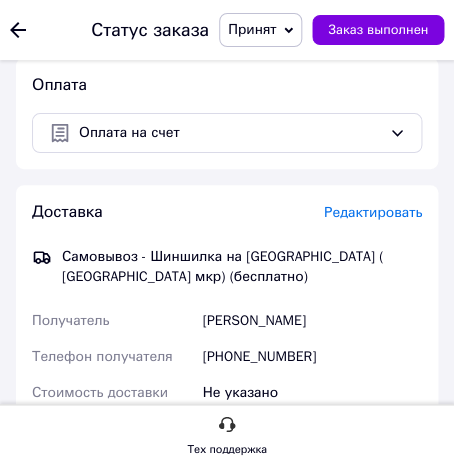 click on "Доставка" at bounding box center (178, 212) 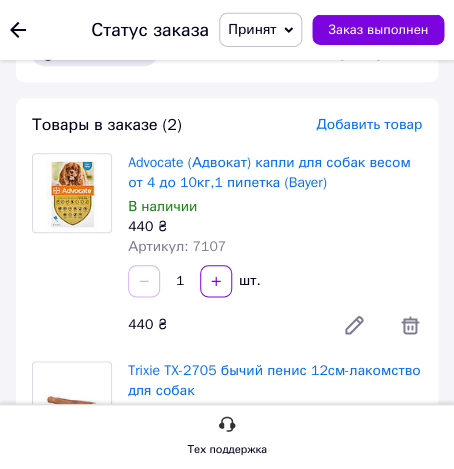 scroll, scrollTop: 0, scrollLeft: 0, axis: both 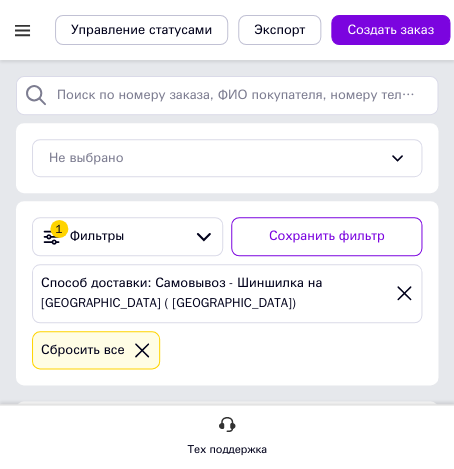 click on "Способ доставки: Самовывоз - Шиншилка на Салтовском шоссе ( Салтовка 601,602,625 мкр) Сбросить все" at bounding box center (227, 317) 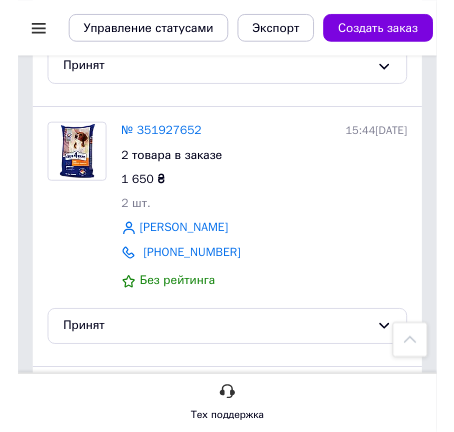 scroll, scrollTop: 3240, scrollLeft: 0, axis: vertical 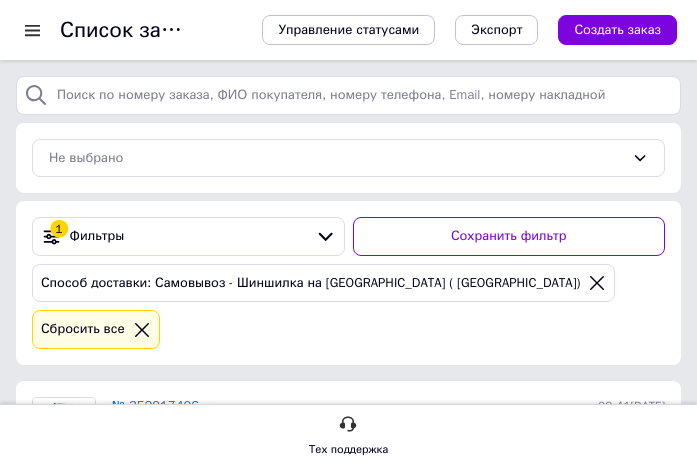 click on "Не выбрано" at bounding box center [348, 158] 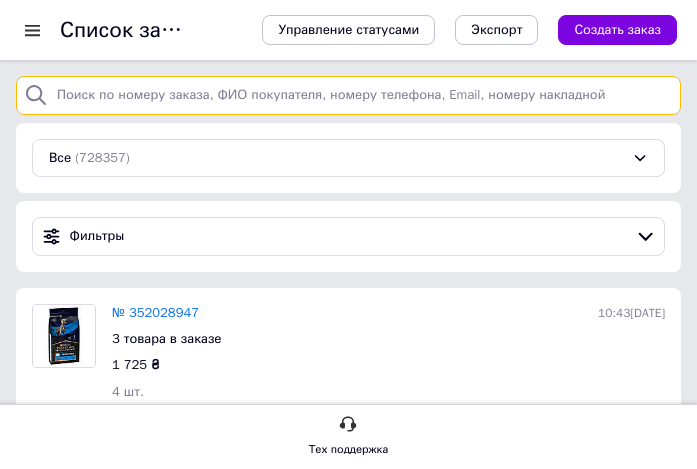paste on "930030912" 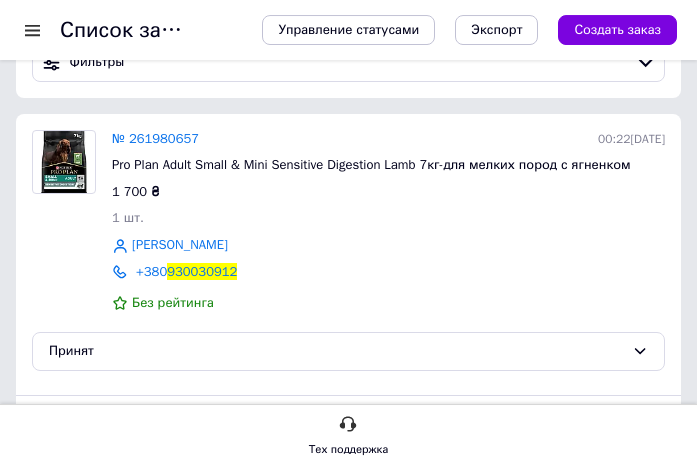 scroll, scrollTop: 216, scrollLeft: 0, axis: vertical 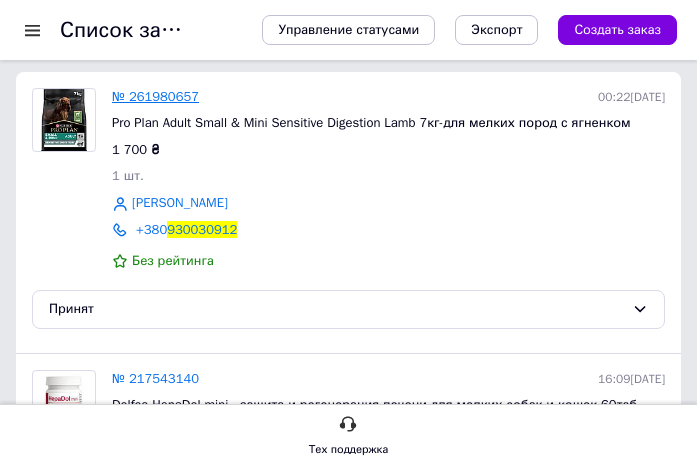type on "930030912" 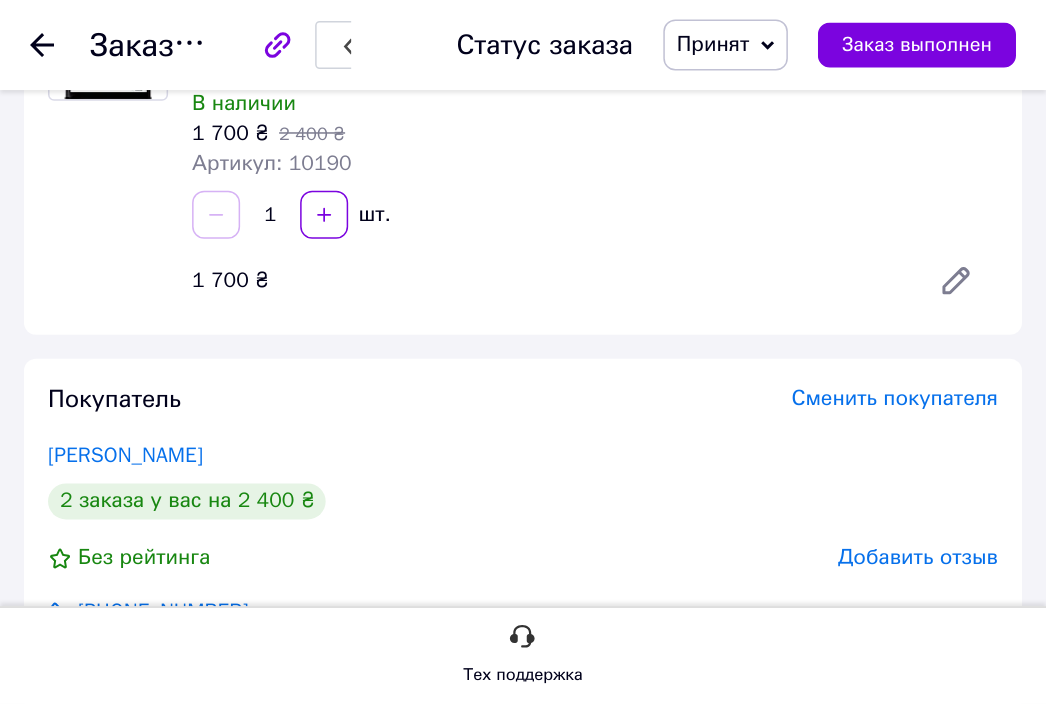 scroll, scrollTop: 0, scrollLeft: 0, axis: both 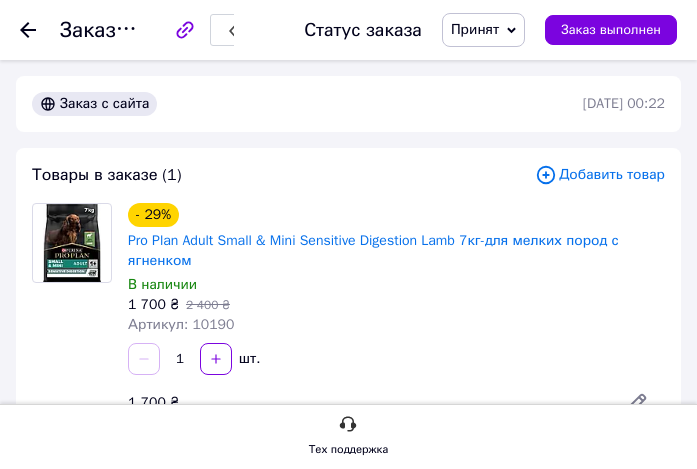 click on "Заказ с сайта" at bounding box center [305, 104] 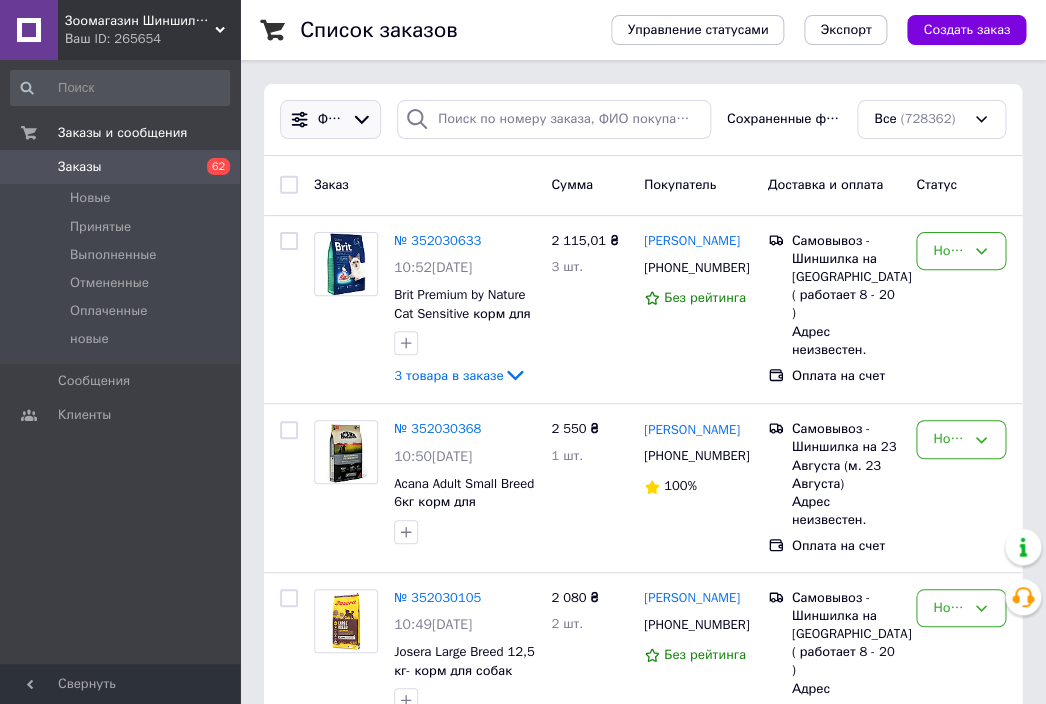click at bounding box center [361, 119] 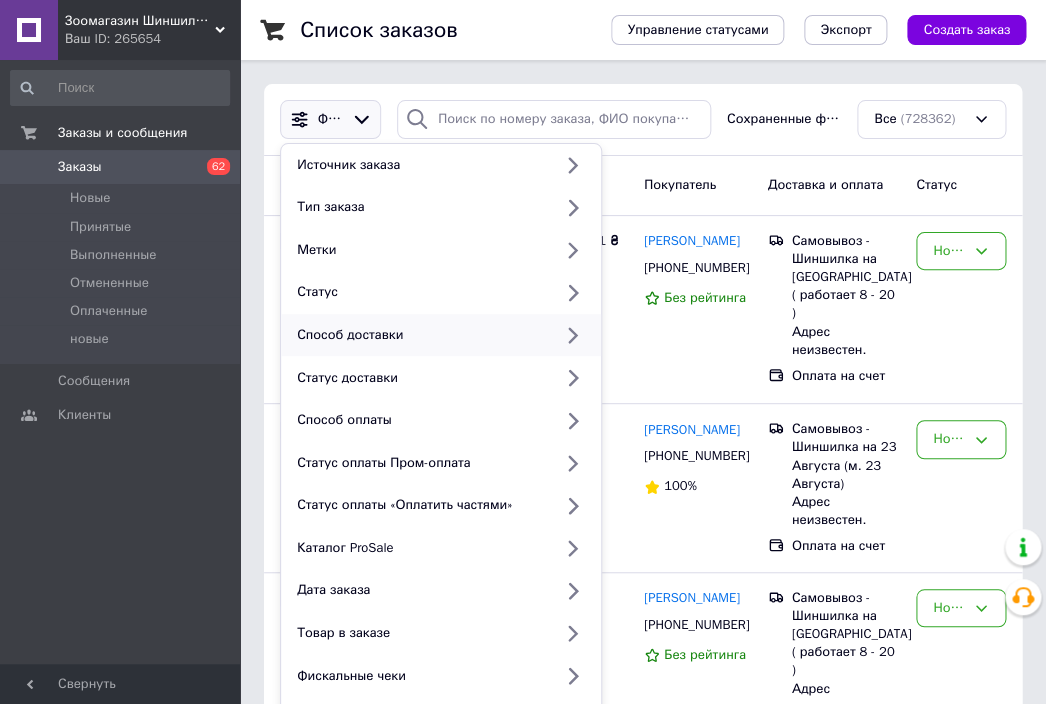 click on "Способ доставки" at bounding box center (420, 335) 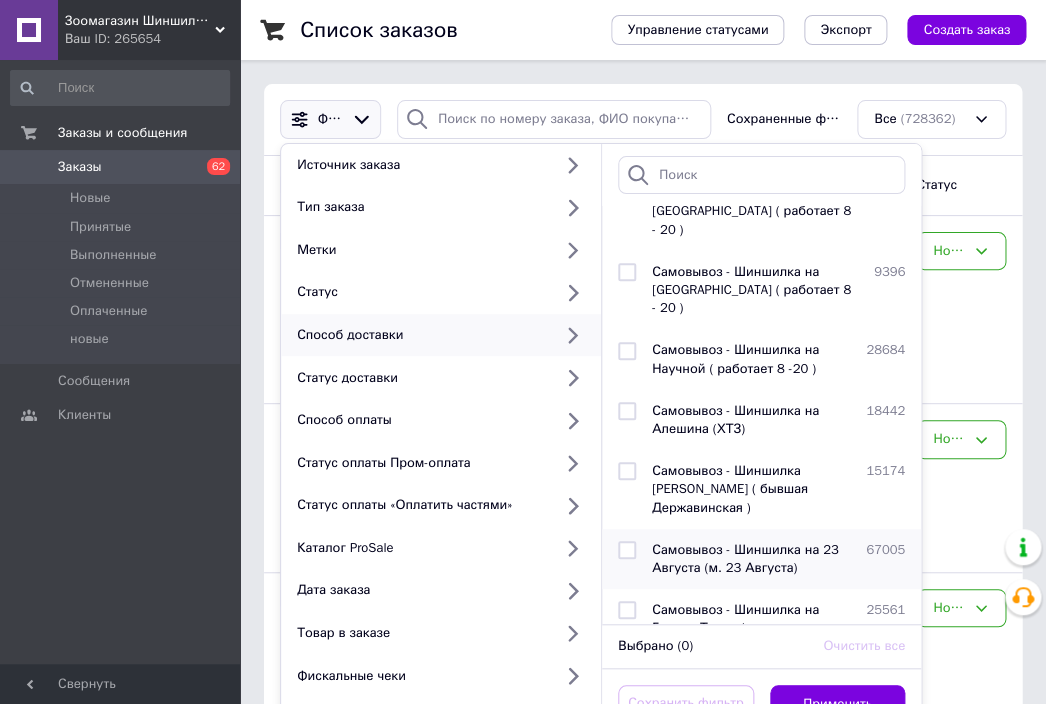 scroll, scrollTop: 887, scrollLeft: 0, axis: vertical 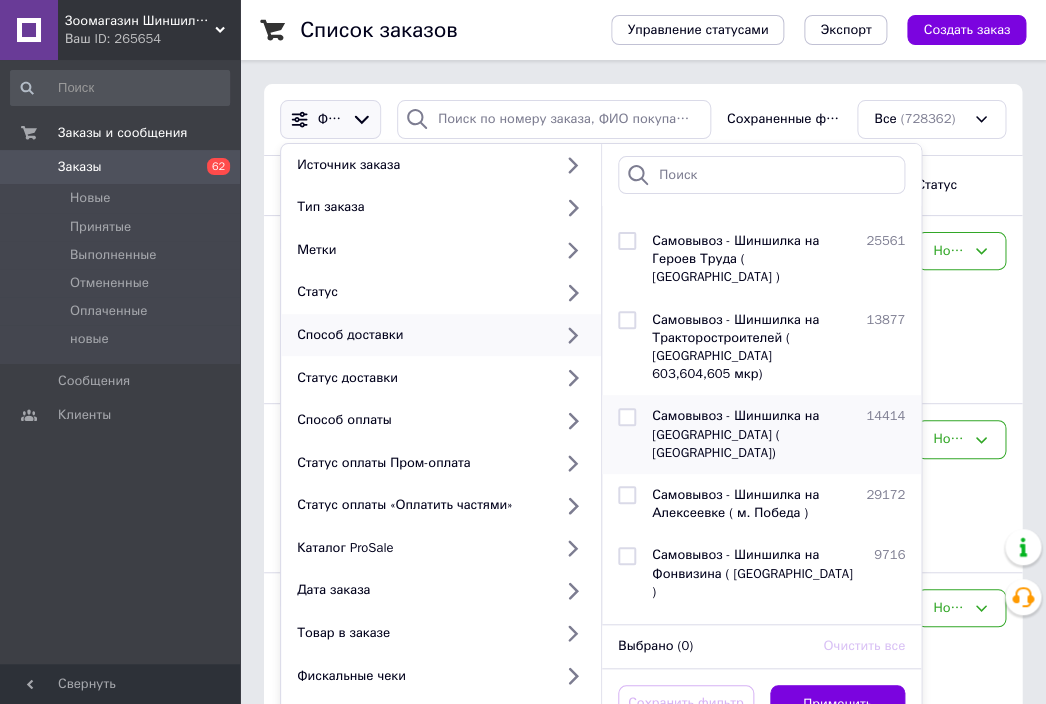 click at bounding box center (627, 417) 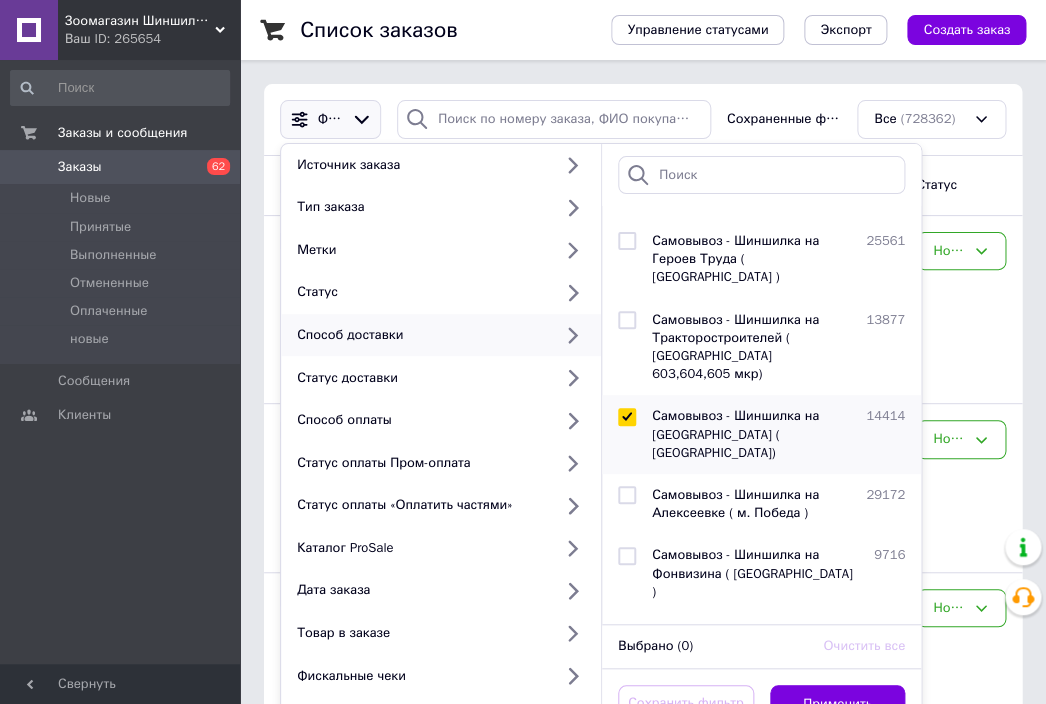 checkbox on "true" 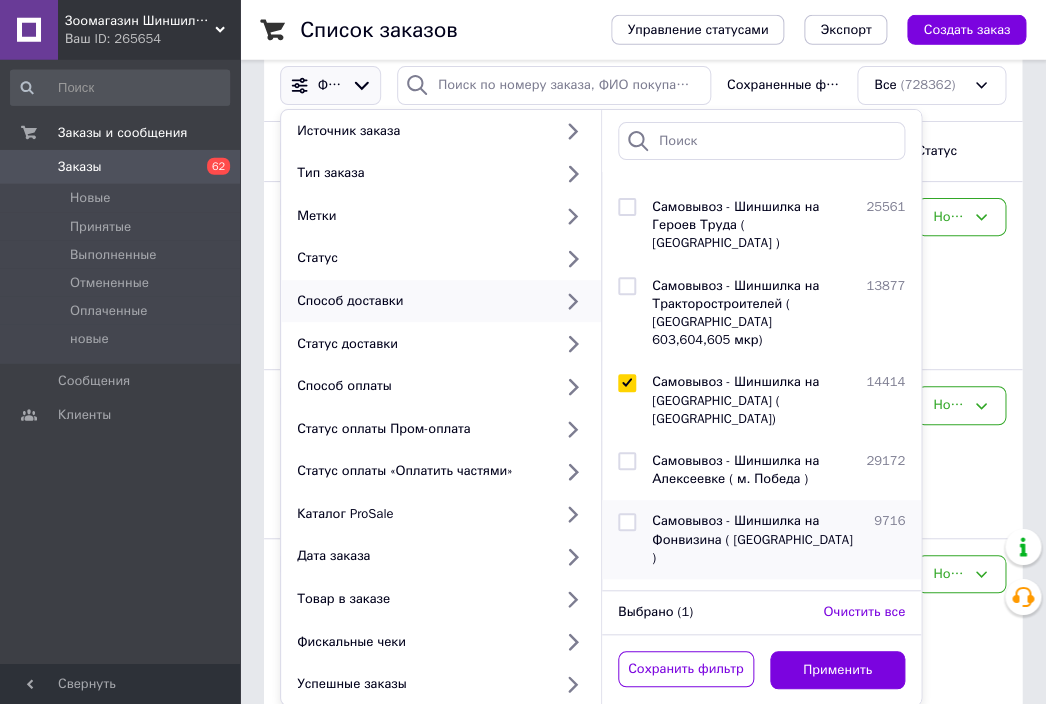 scroll, scrollTop: 432, scrollLeft: 0, axis: vertical 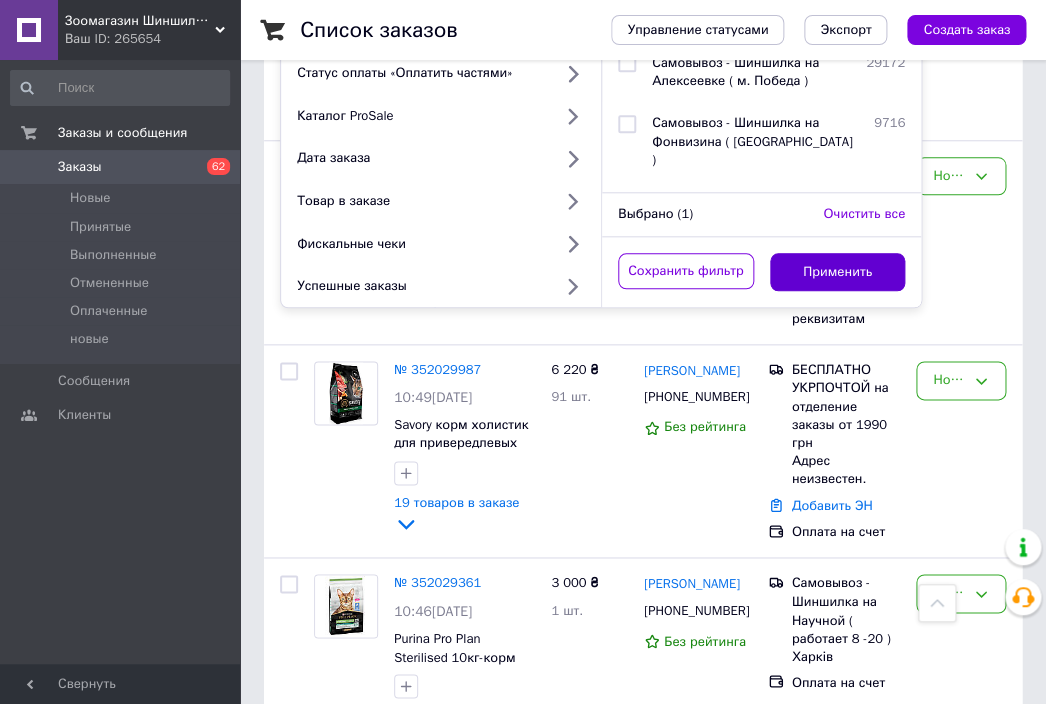 click on "Применить" at bounding box center [838, 272] 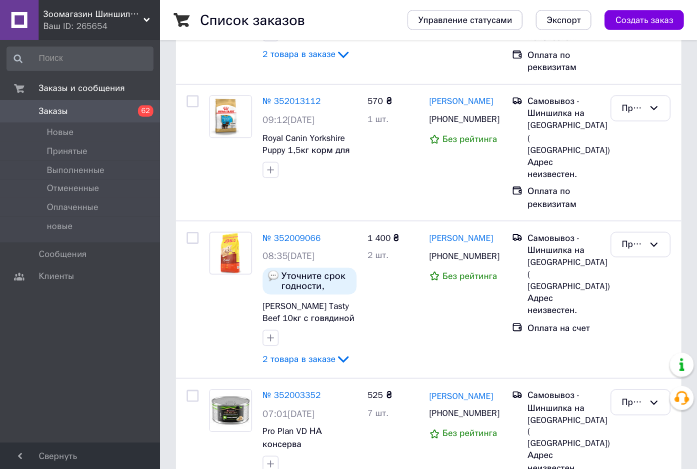 scroll, scrollTop: 0, scrollLeft: 0, axis: both 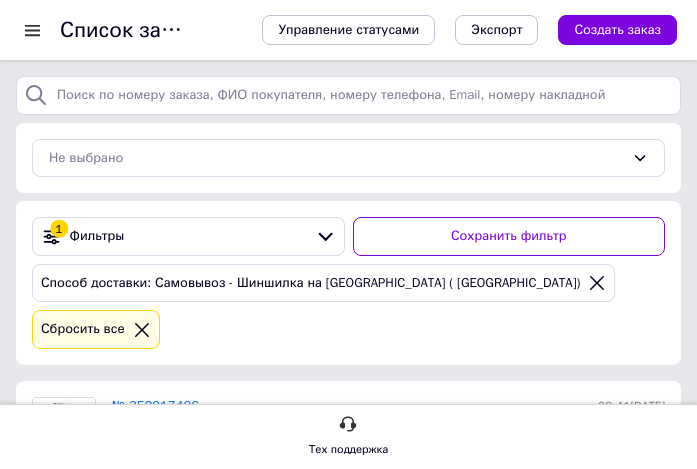 click on "Способ доставки: Самовывоз - Шиншилка на Салтовском шоссе ( Салтовка 601,602,625 мкр) Сбросить все" at bounding box center [348, 306] 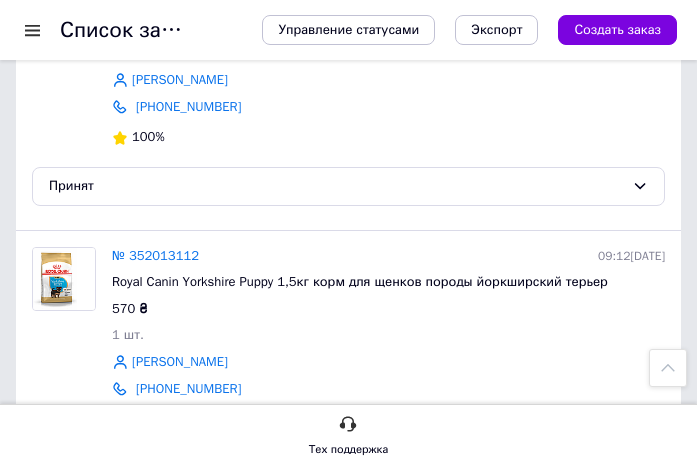 scroll, scrollTop: 0, scrollLeft: 0, axis: both 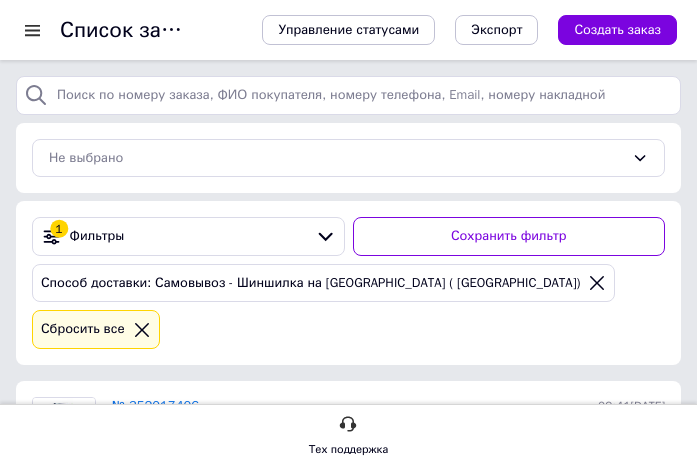 click on "Не выбрано" at bounding box center (348, 158) 